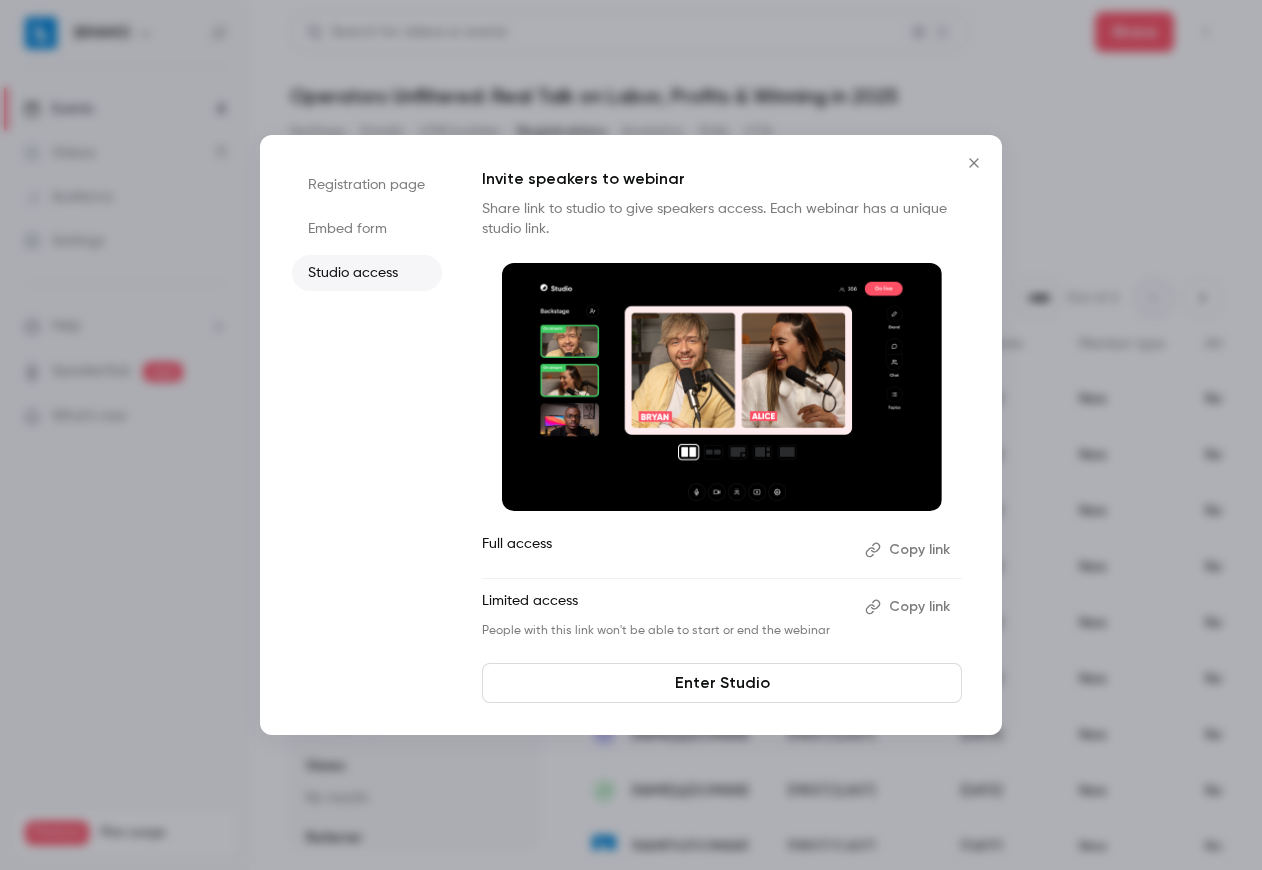 scroll, scrollTop: 0, scrollLeft: 0, axis: both 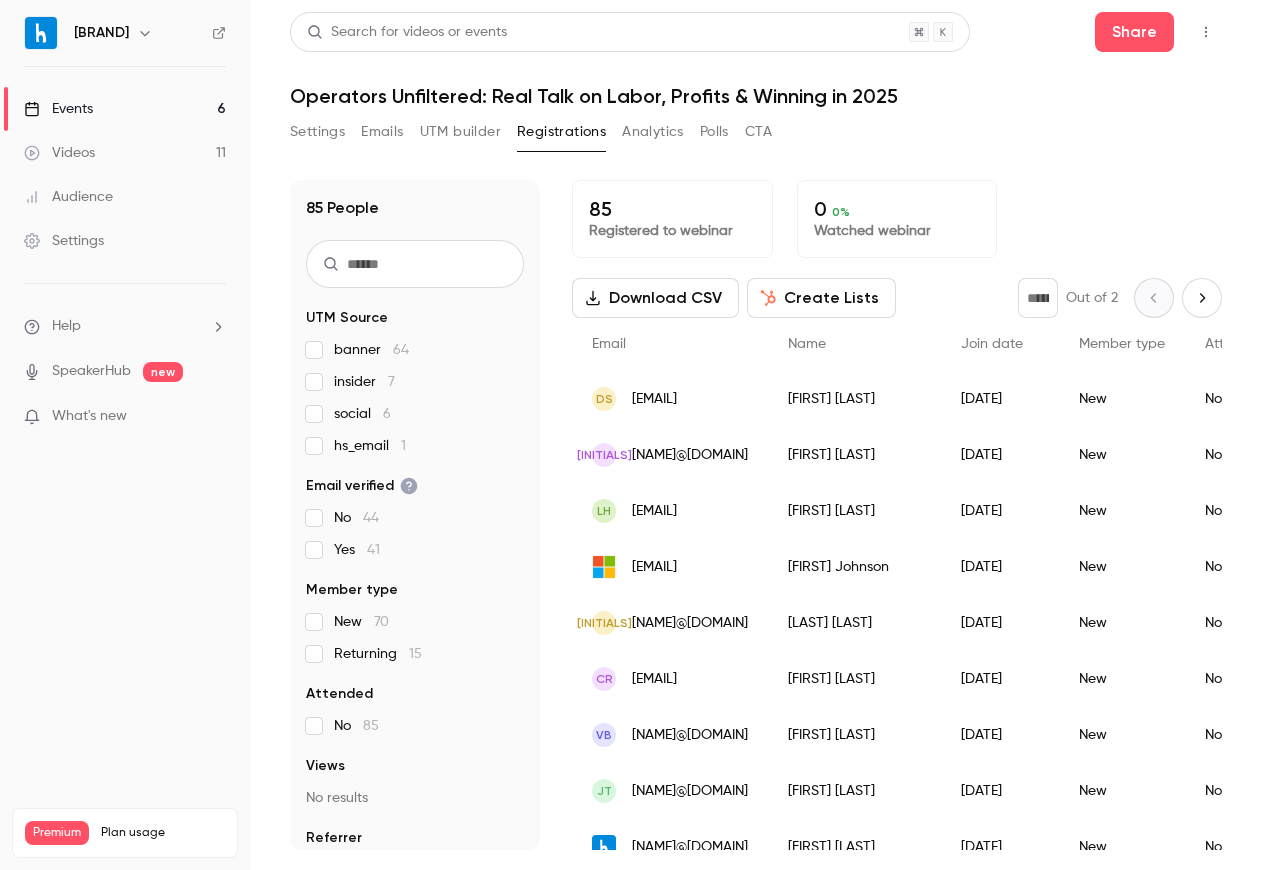click on "Analytics" at bounding box center [653, 132] 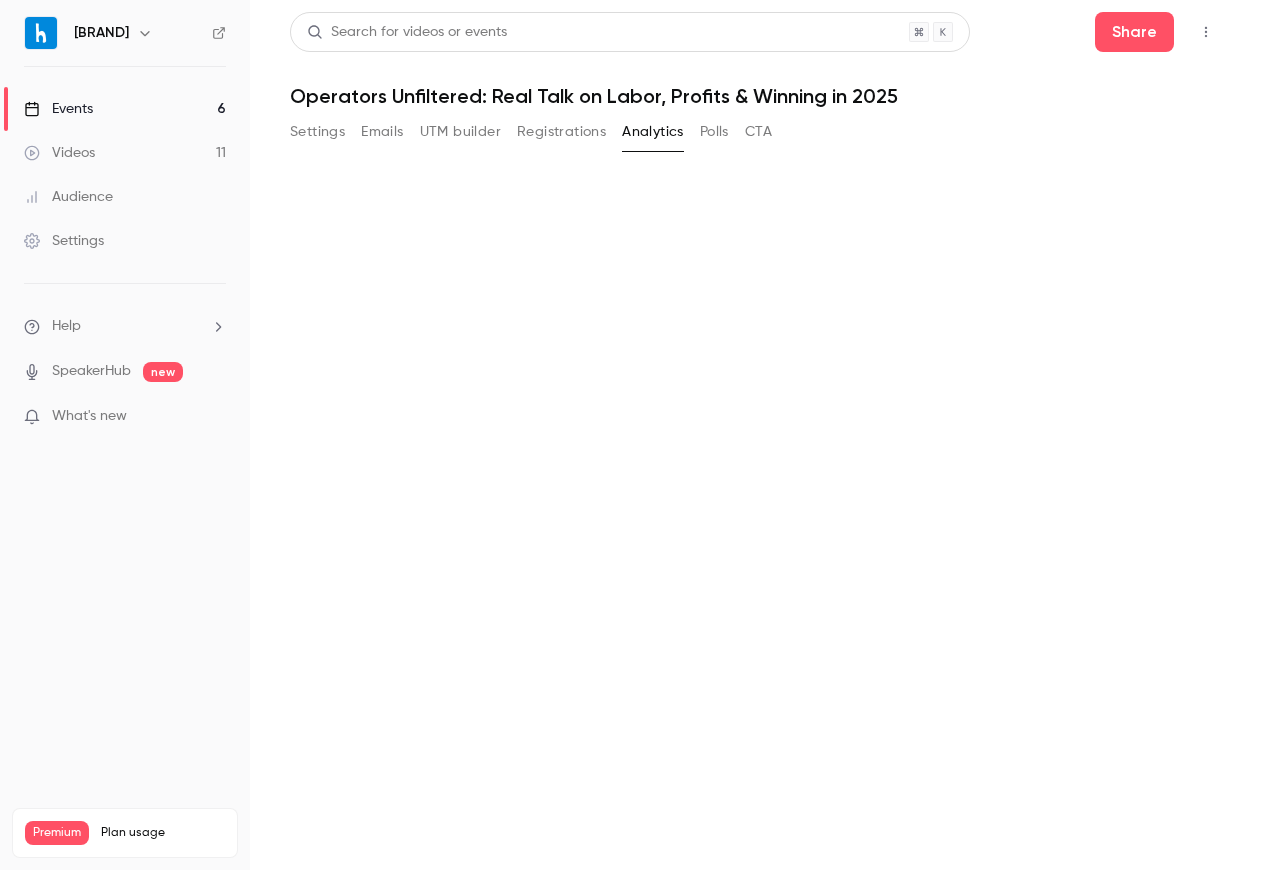 click on "Search for videos or events Share Operators Unfiltered: Real Talk on Labor, Profits & Winning in 2025  Settings Emails UTM builder Registrations Analytics Polls CTA" at bounding box center [756, 435] 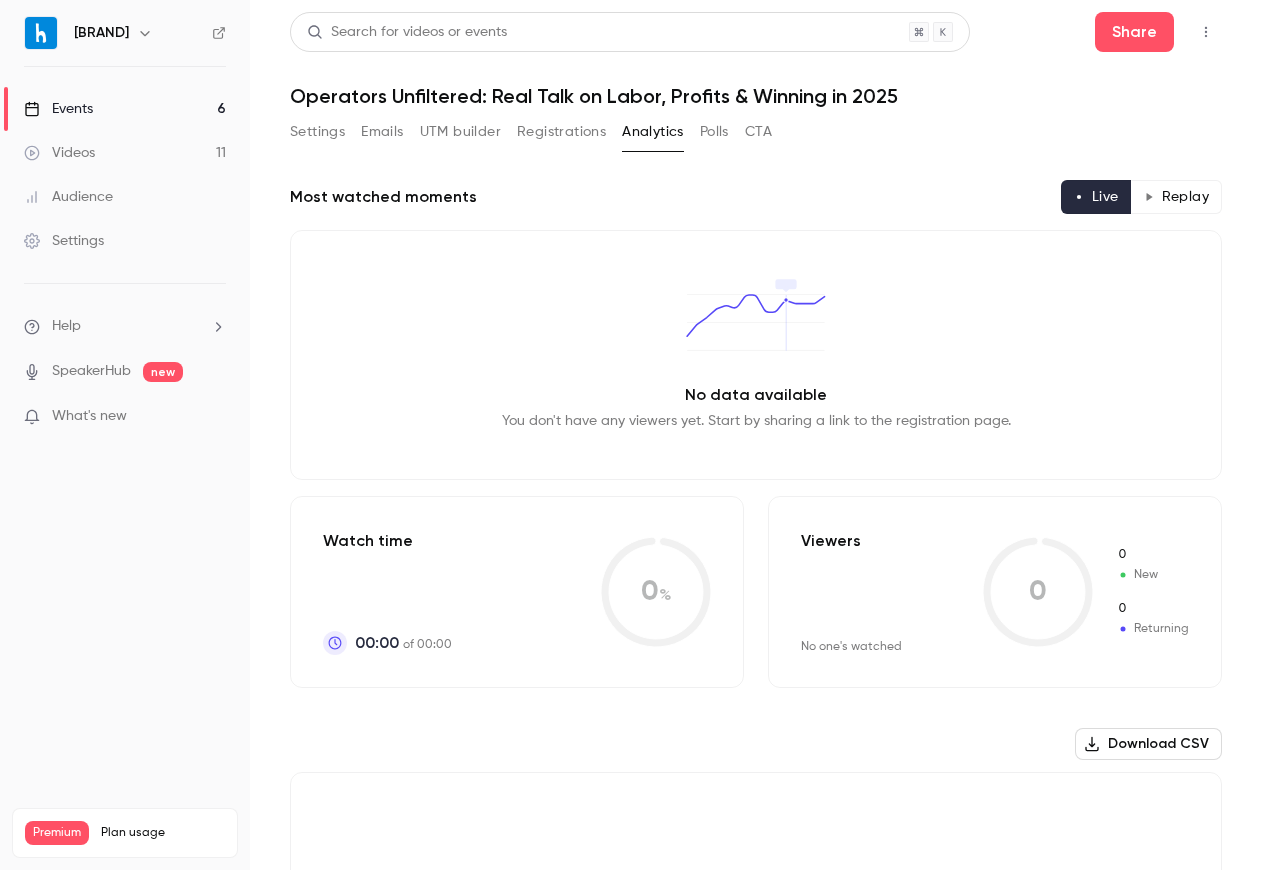 click on "Emails" at bounding box center [382, 132] 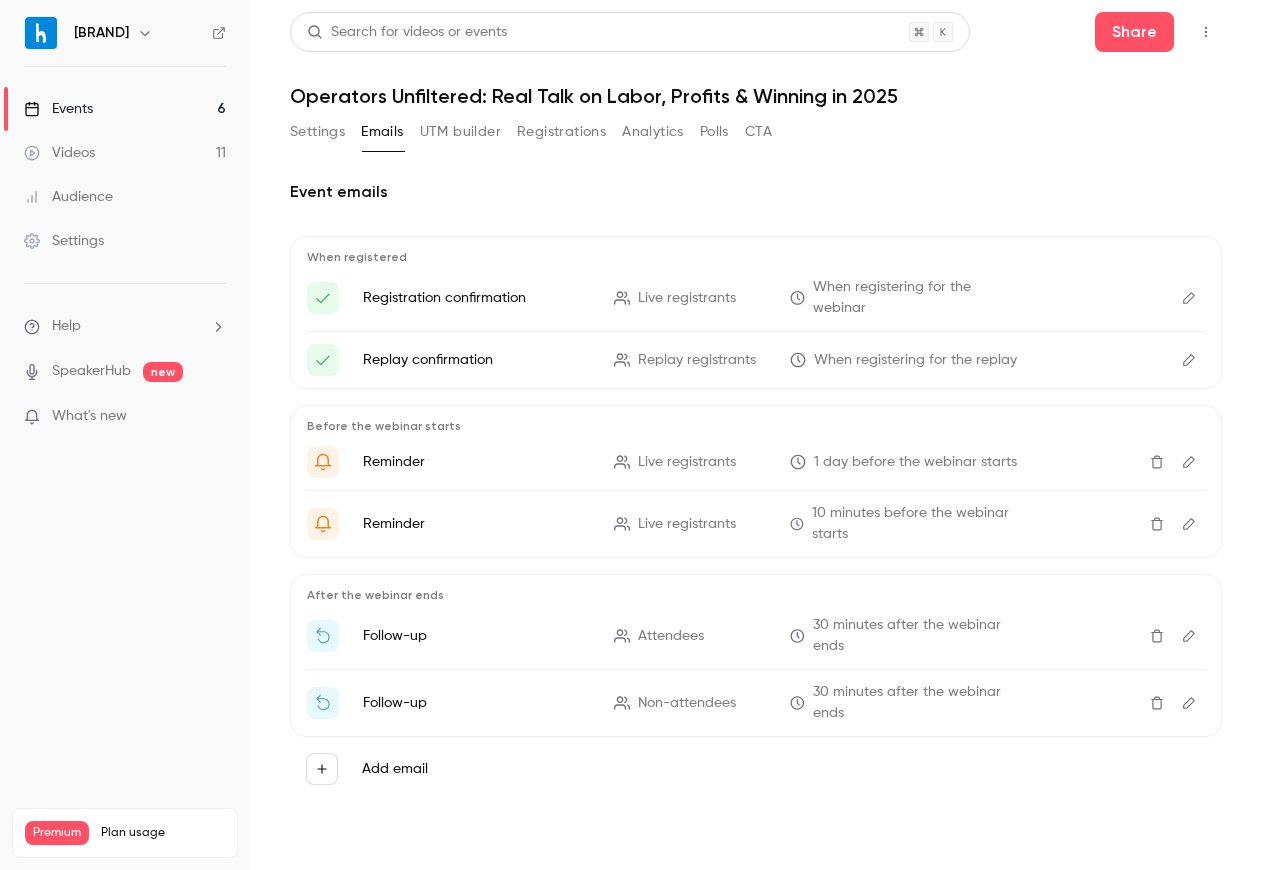 click 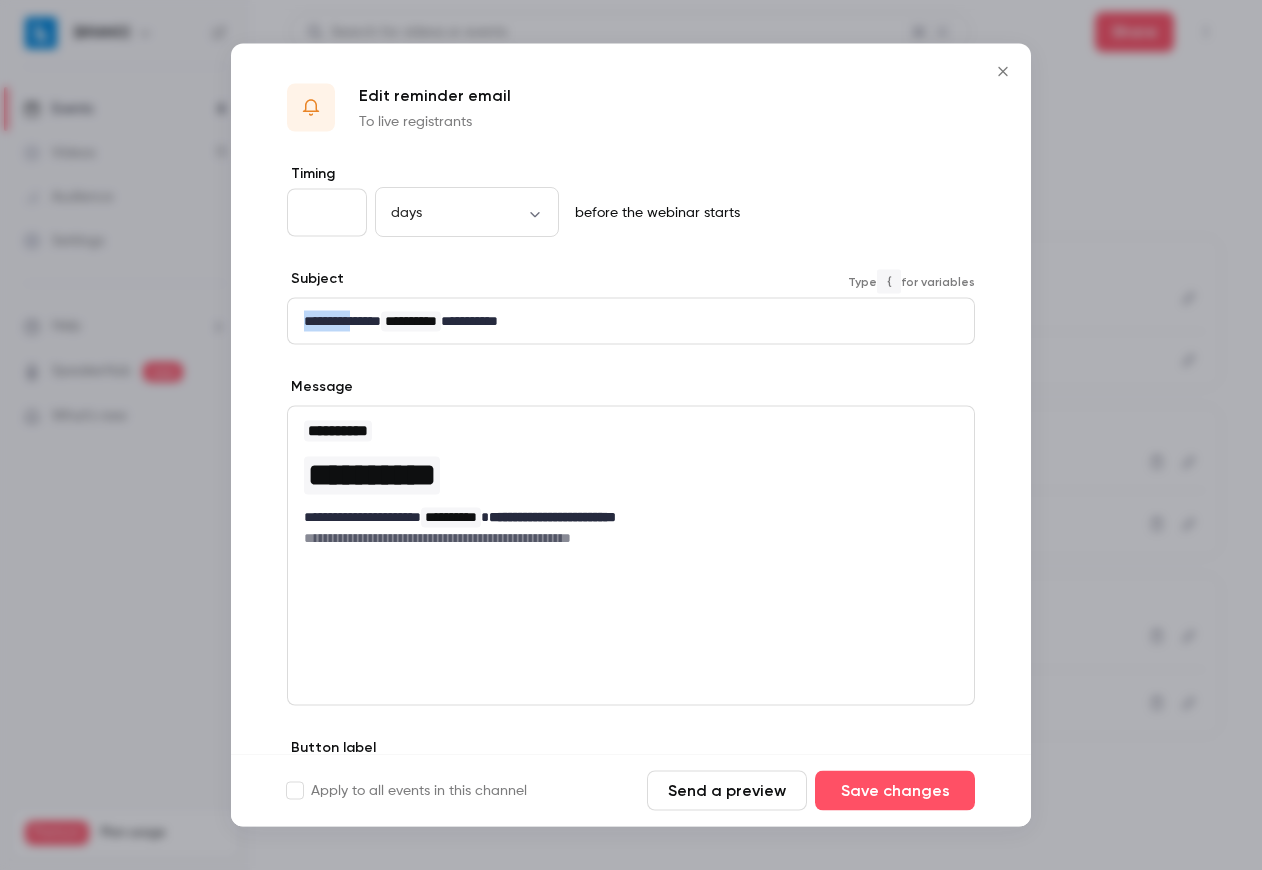 drag, startPoint x: 372, startPoint y: 321, endPoint x: 267, endPoint y: 309, distance: 105.68349 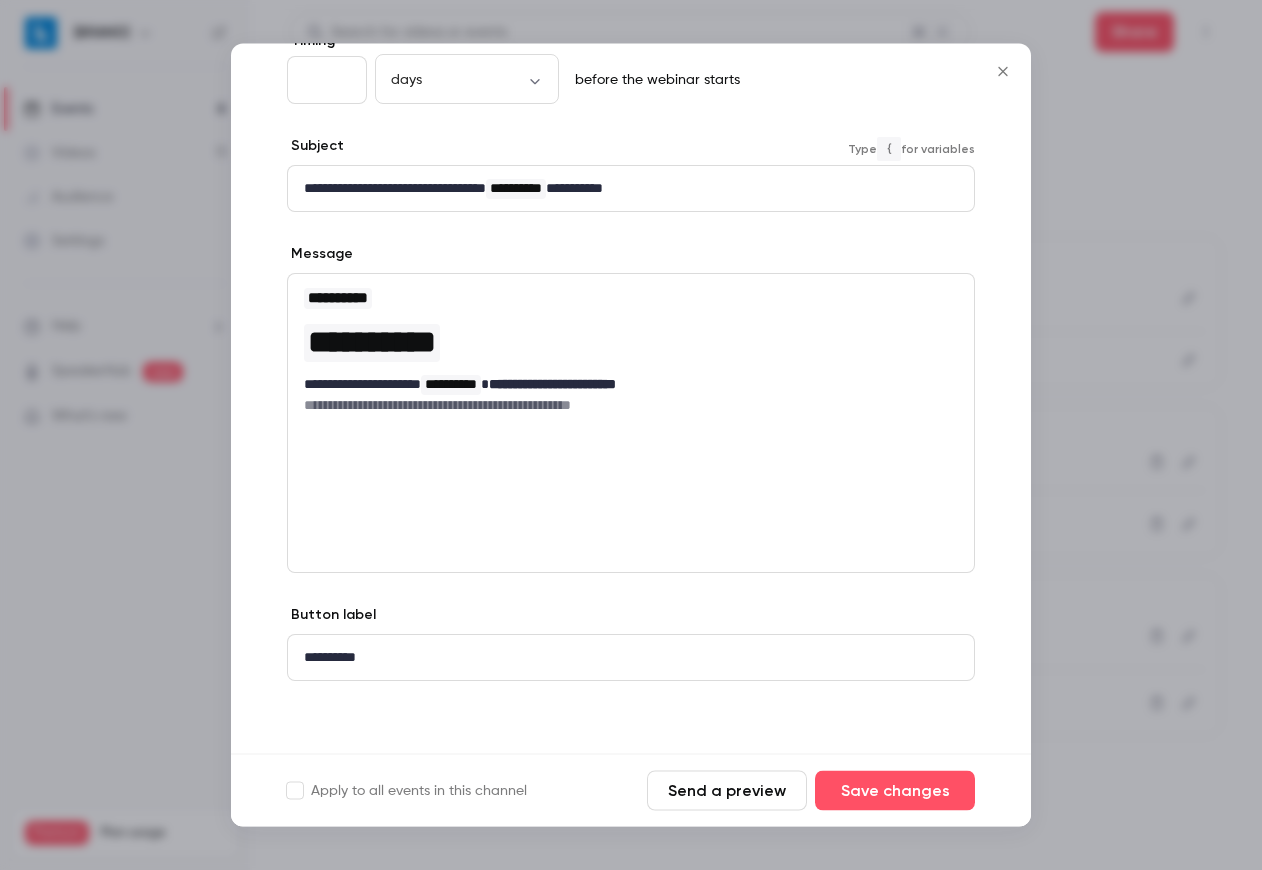 scroll, scrollTop: 0, scrollLeft: 0, axis: both 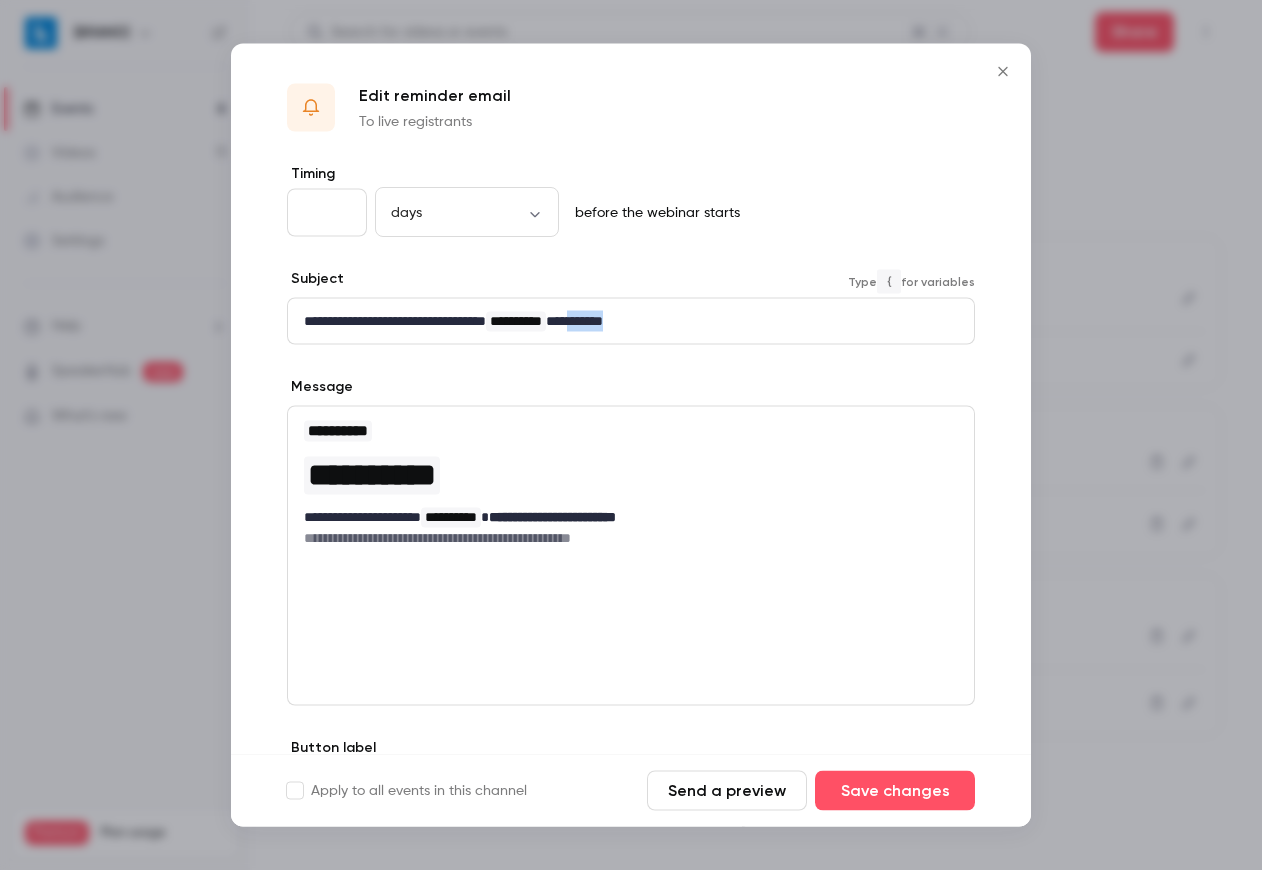 drag, startPoint x: 633, startPoint y: 324, endPoint x: 715, endPoint y: 321, distance: 82.05486 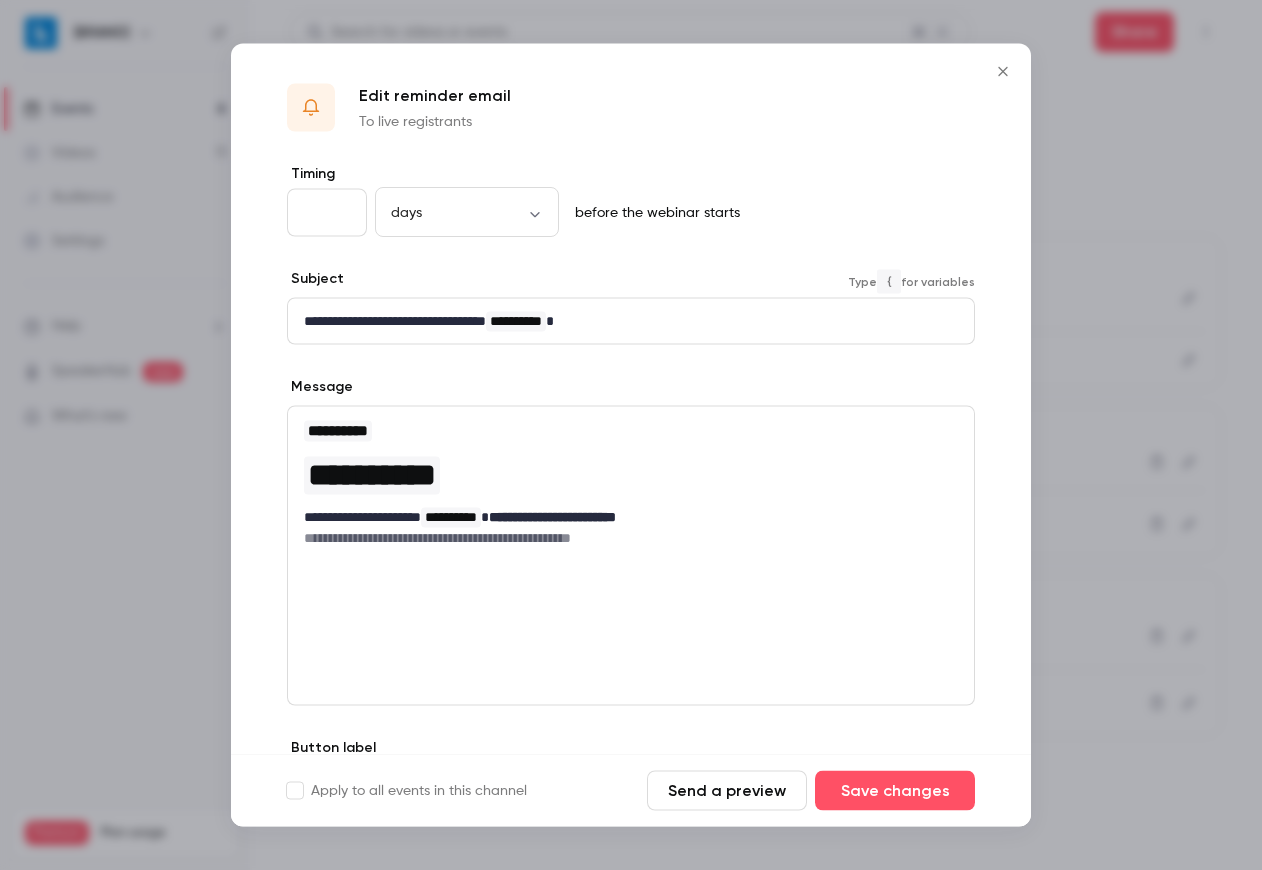 scroll, scrollTop: 132, scrollLeft: 0, axis: vertical 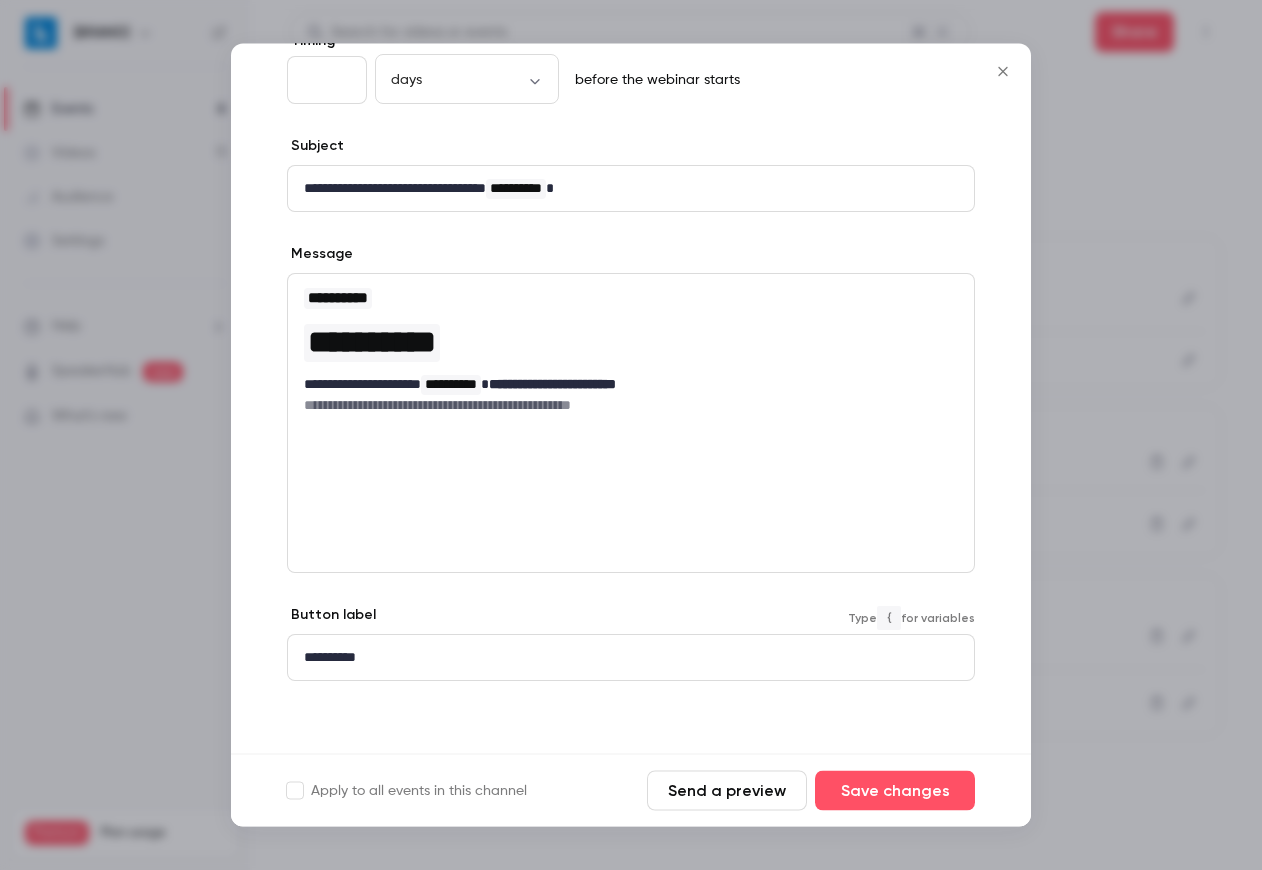 click on "**********" at bounding box center [631, 658] 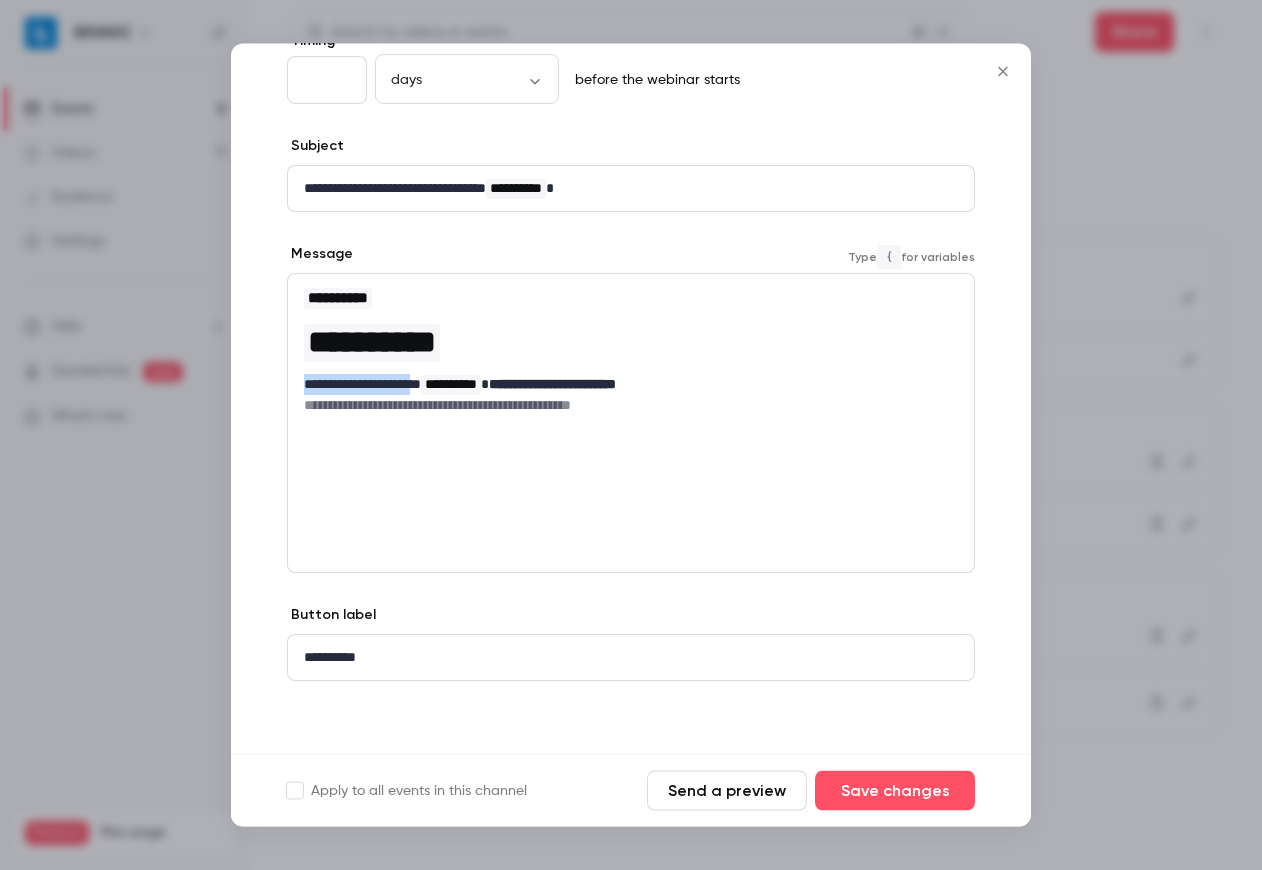 drag, startPoint x: 441, startPoint y: 383, endPoint x: 285, endPoint y: 380, distance: 156.02884 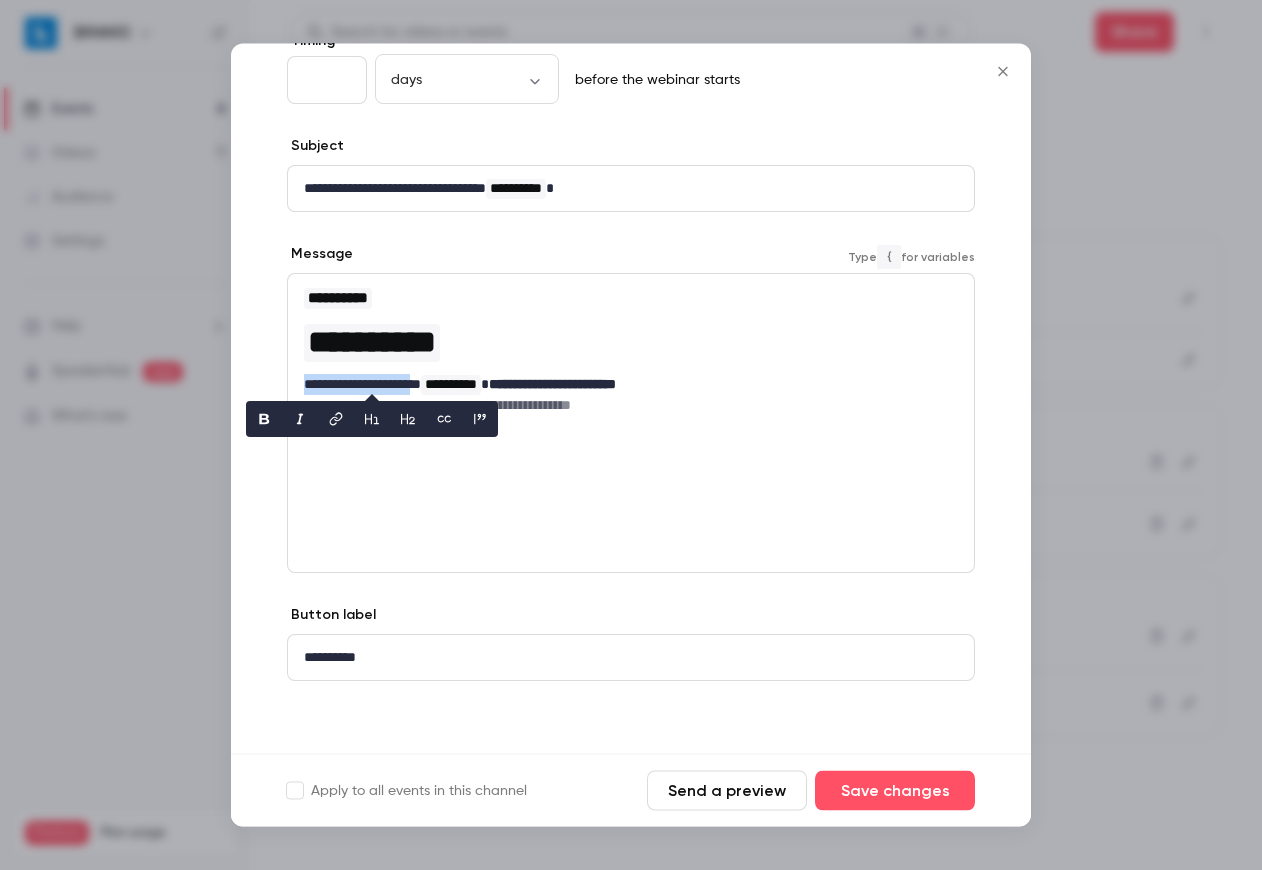 type 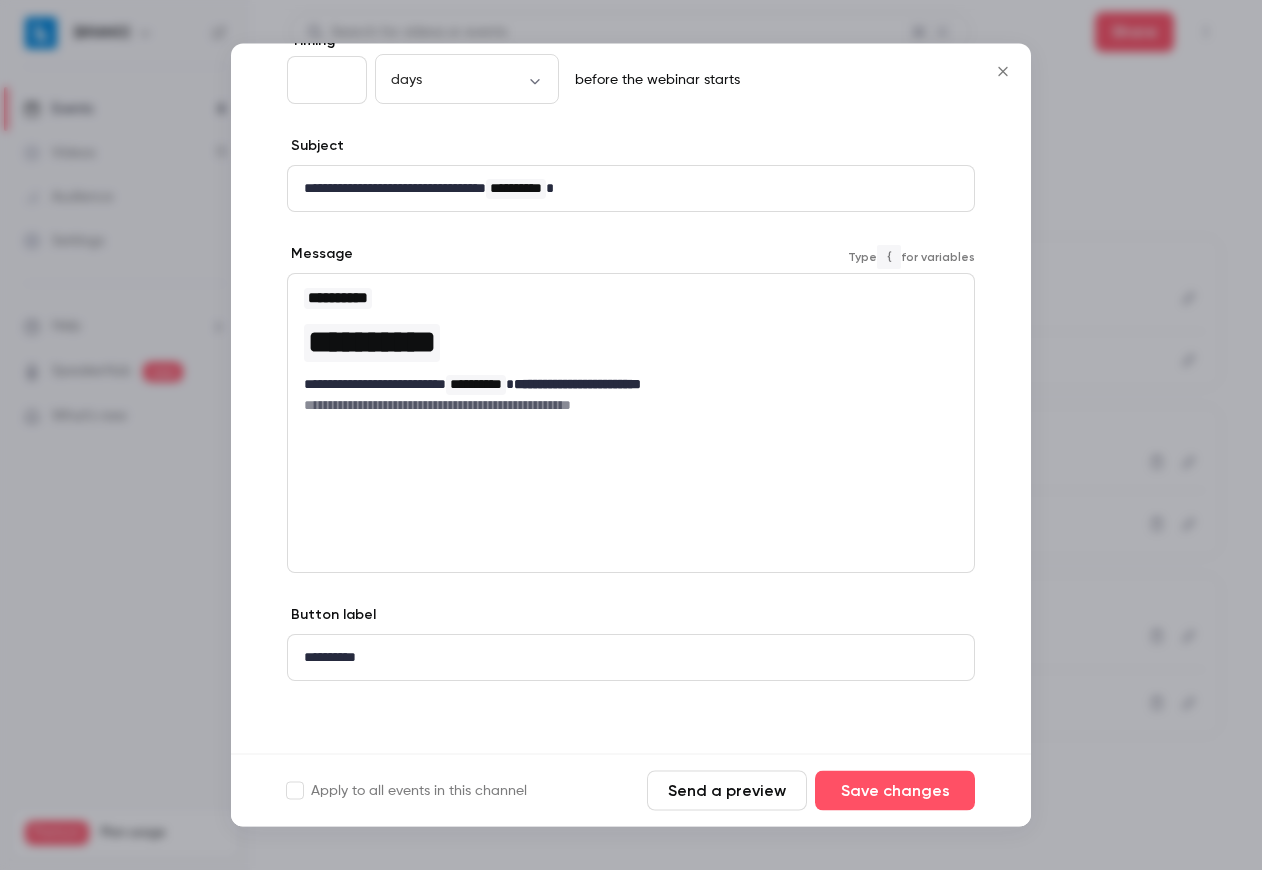click on "**********" at bounding box center (631, 351) 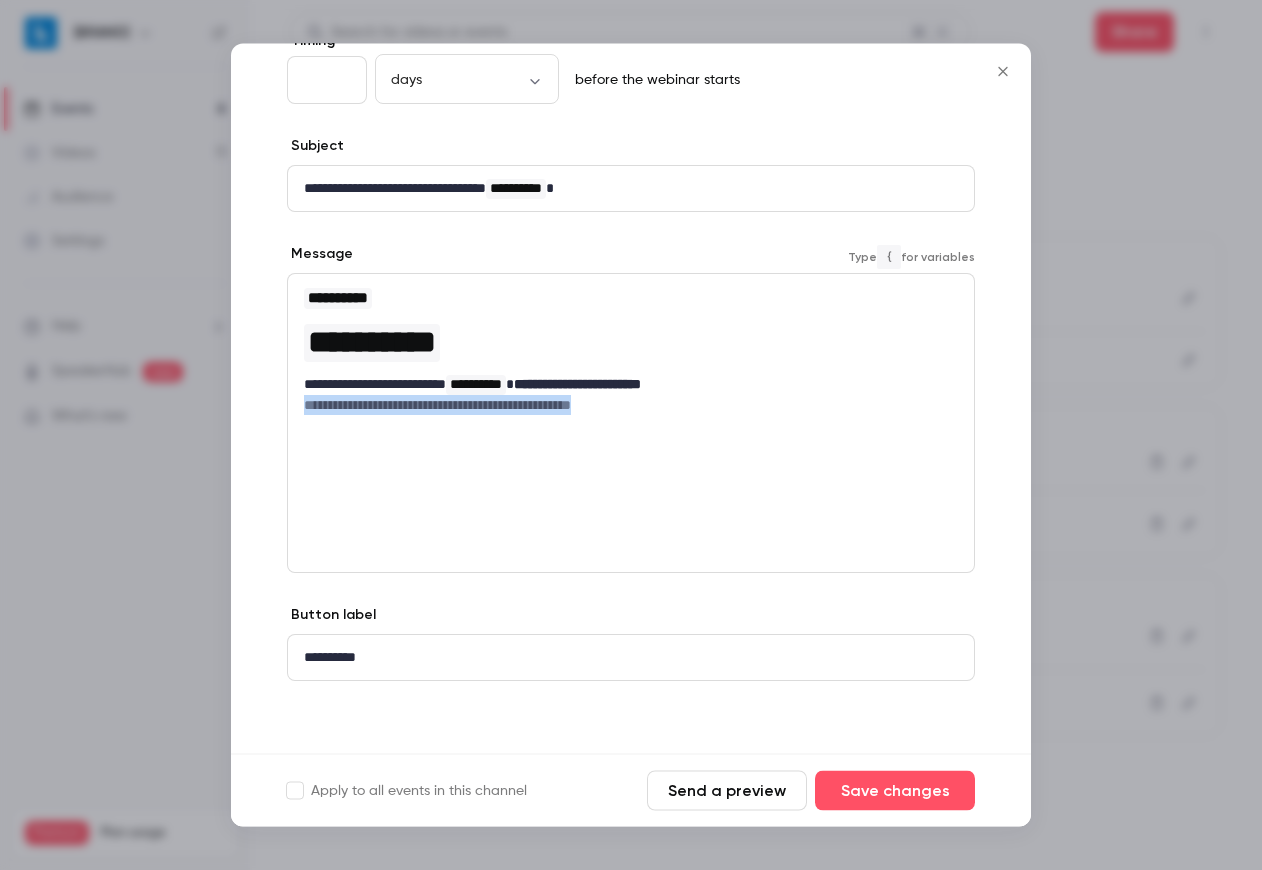 drag, startPoint x: 737, startPoint y: 409, endPoint x: 264, endPoint y: 407, distance: 473.00424 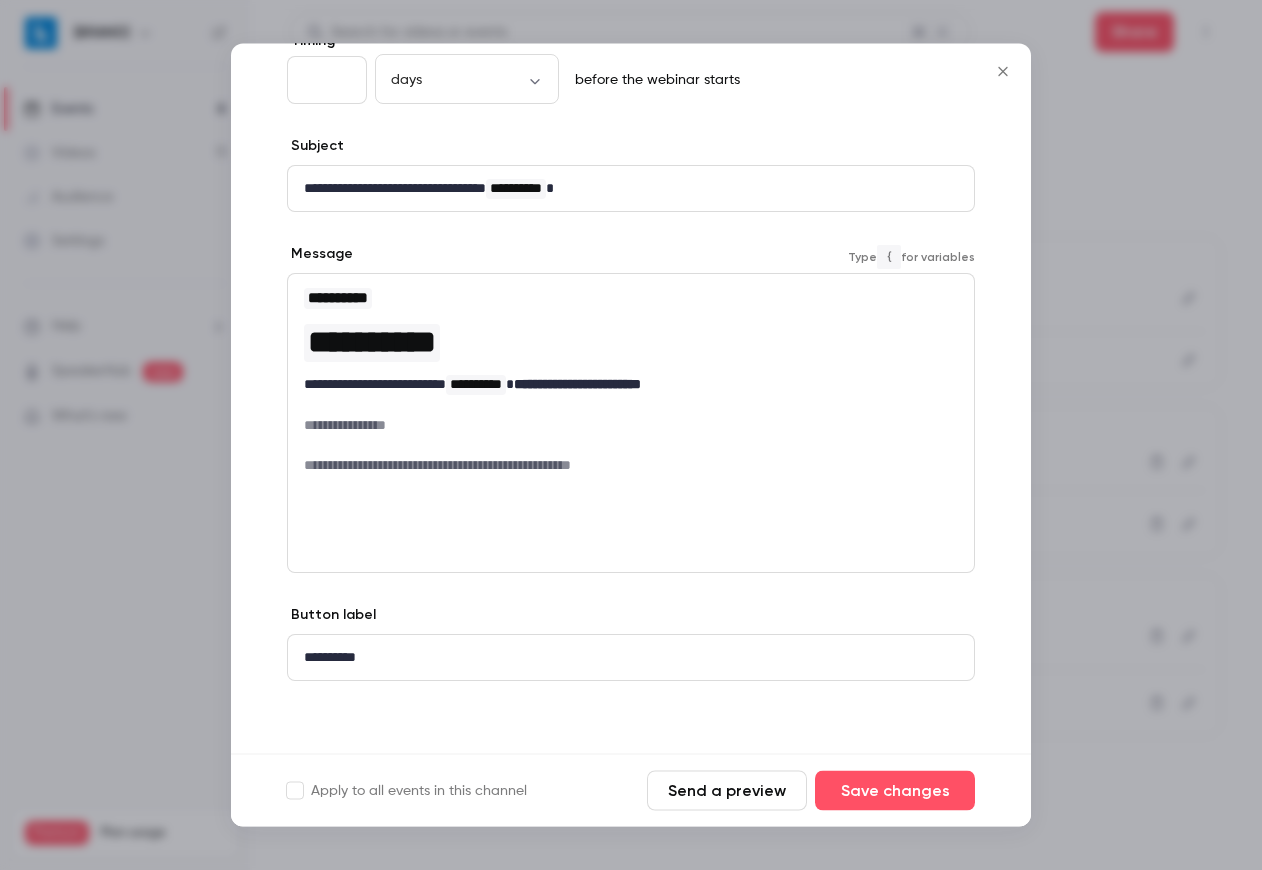 click on "**********" at bounding box center (631, 385) 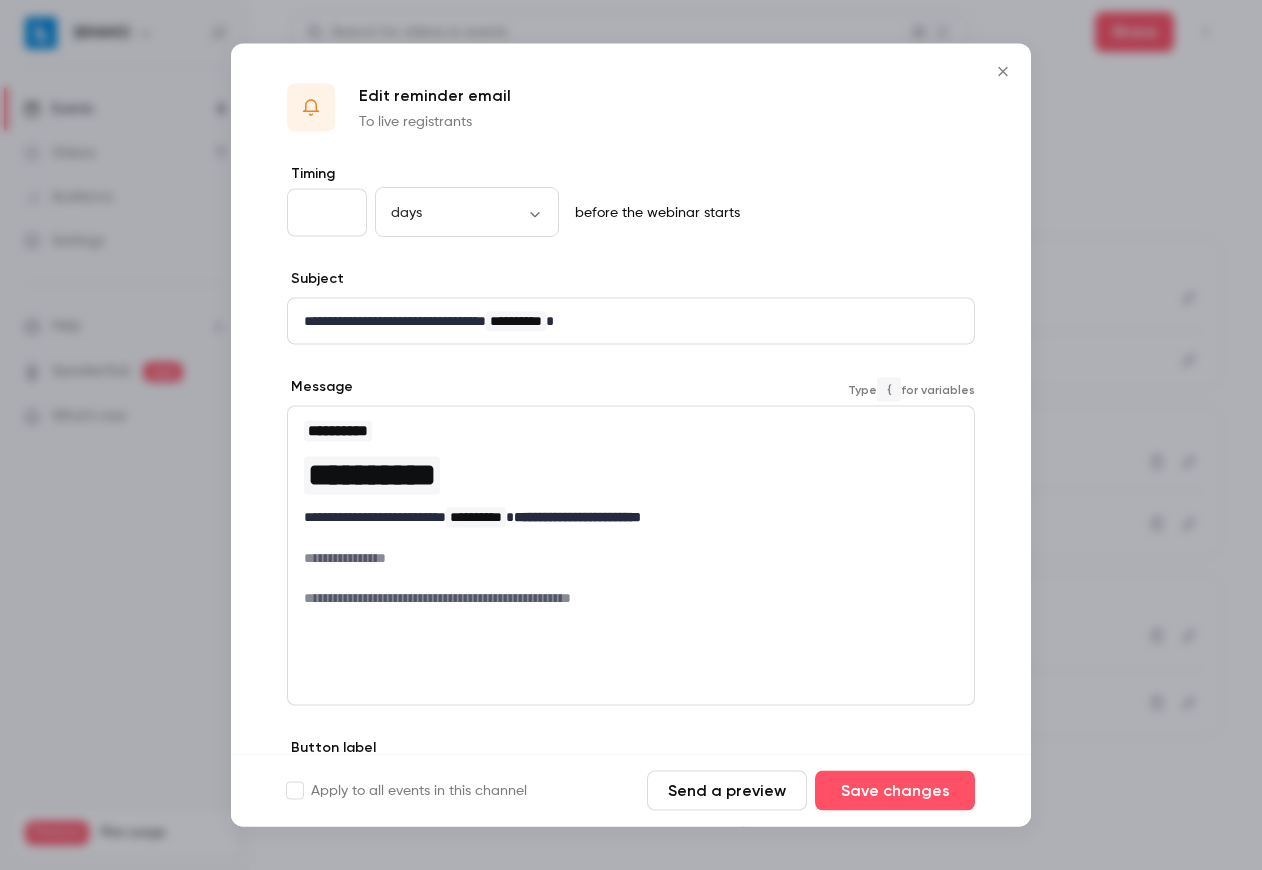 drag, startPoint x: 475, startPoint y: 524, endPoint x: 762, endPoint y: 515, distance: 287.14108 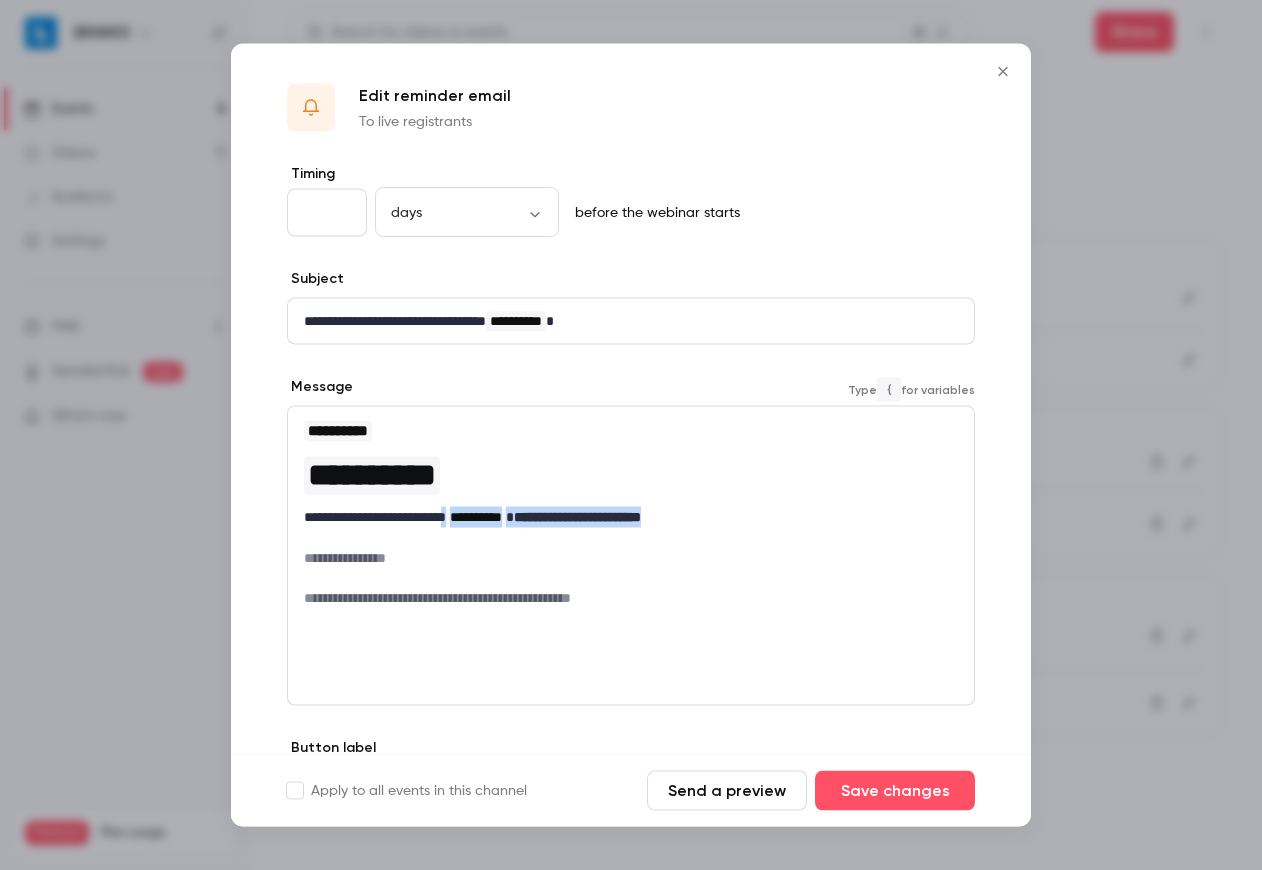 drag, startPoint x: 762, startPoint y: 515, endPoint x: 588, endPoint y: 517, distance: 174.01149 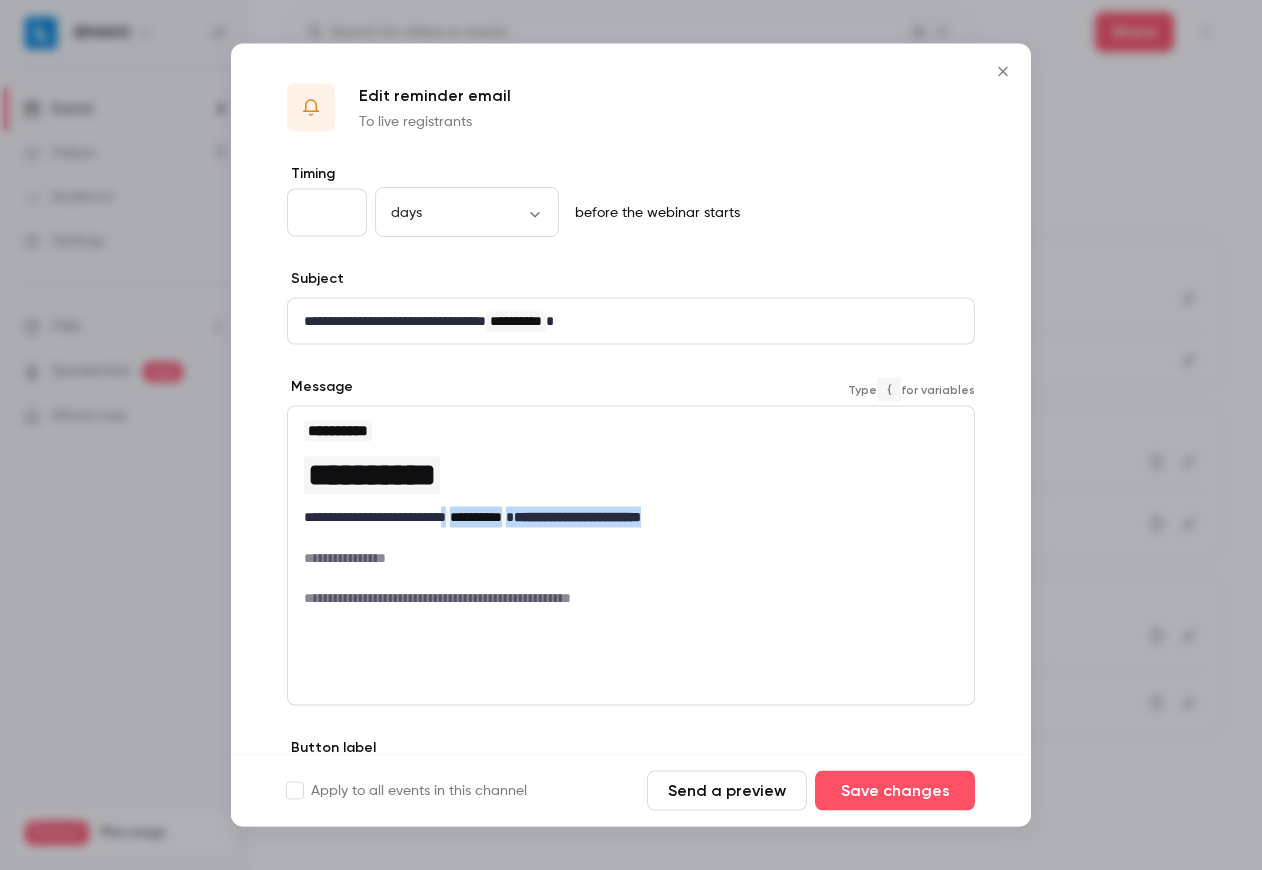 click on "**********" at bounding box center (631, 517) 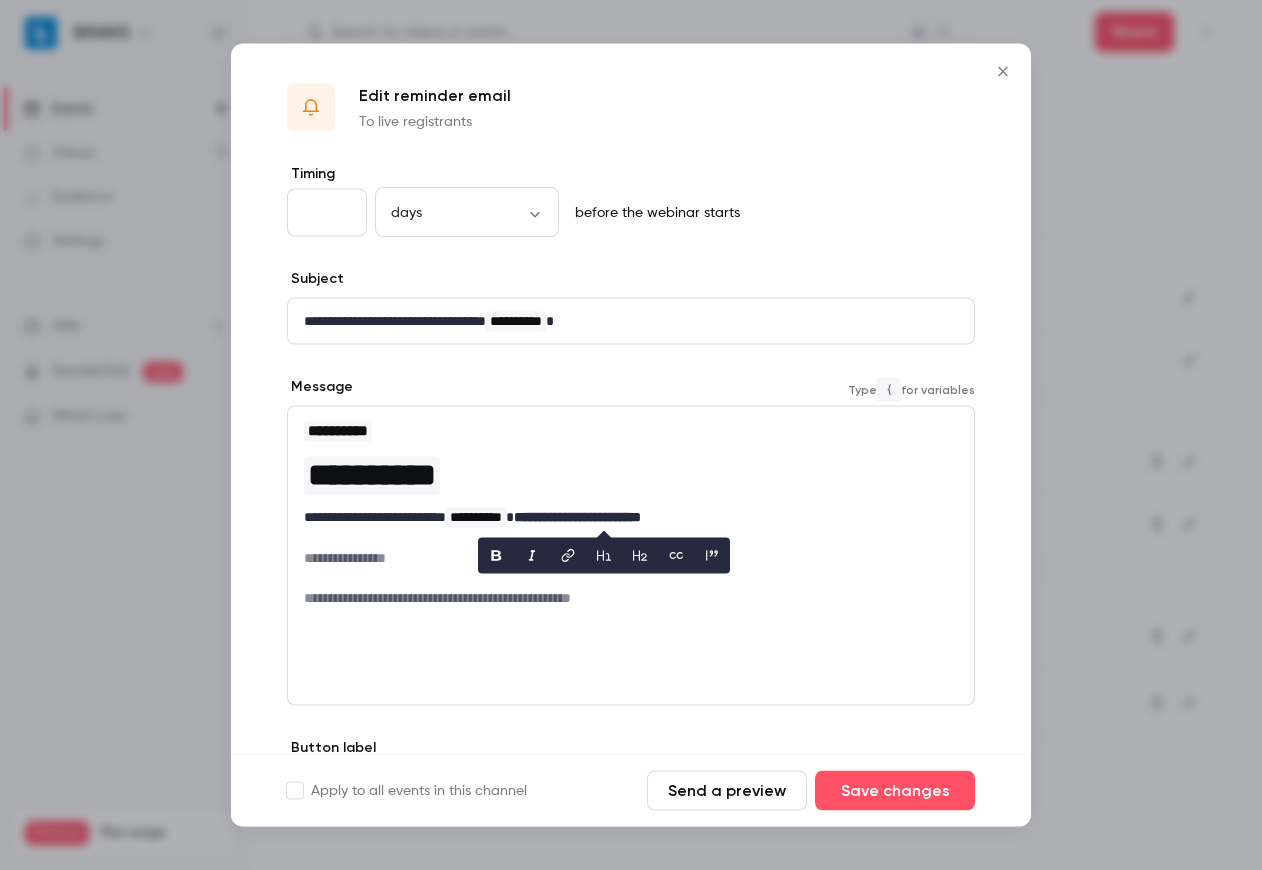 click on "**********" at bounding box center (631, 517) 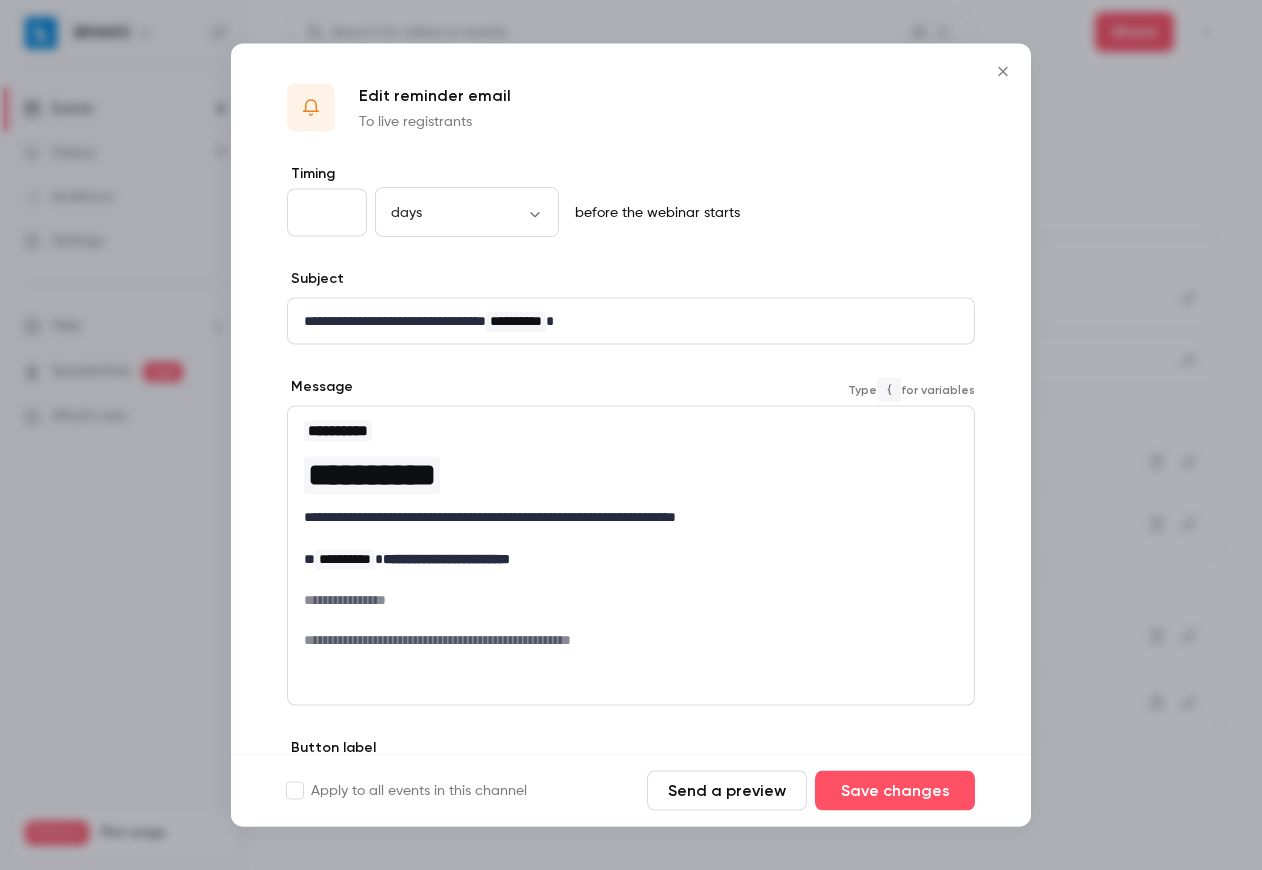 click on "**********" at bounding box center [631, 517] 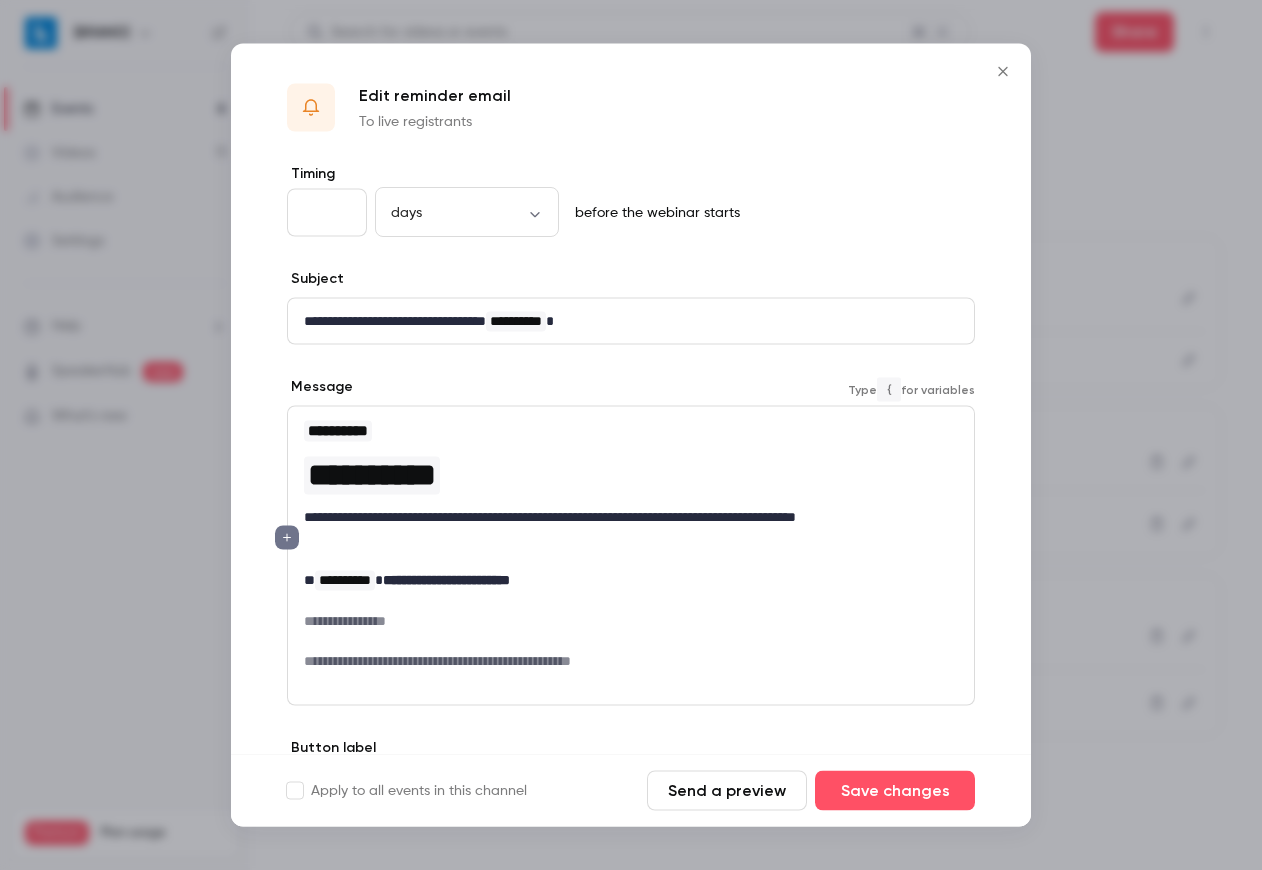 scroll, scrollTop: 0, scrollLeft: 0, axis: both 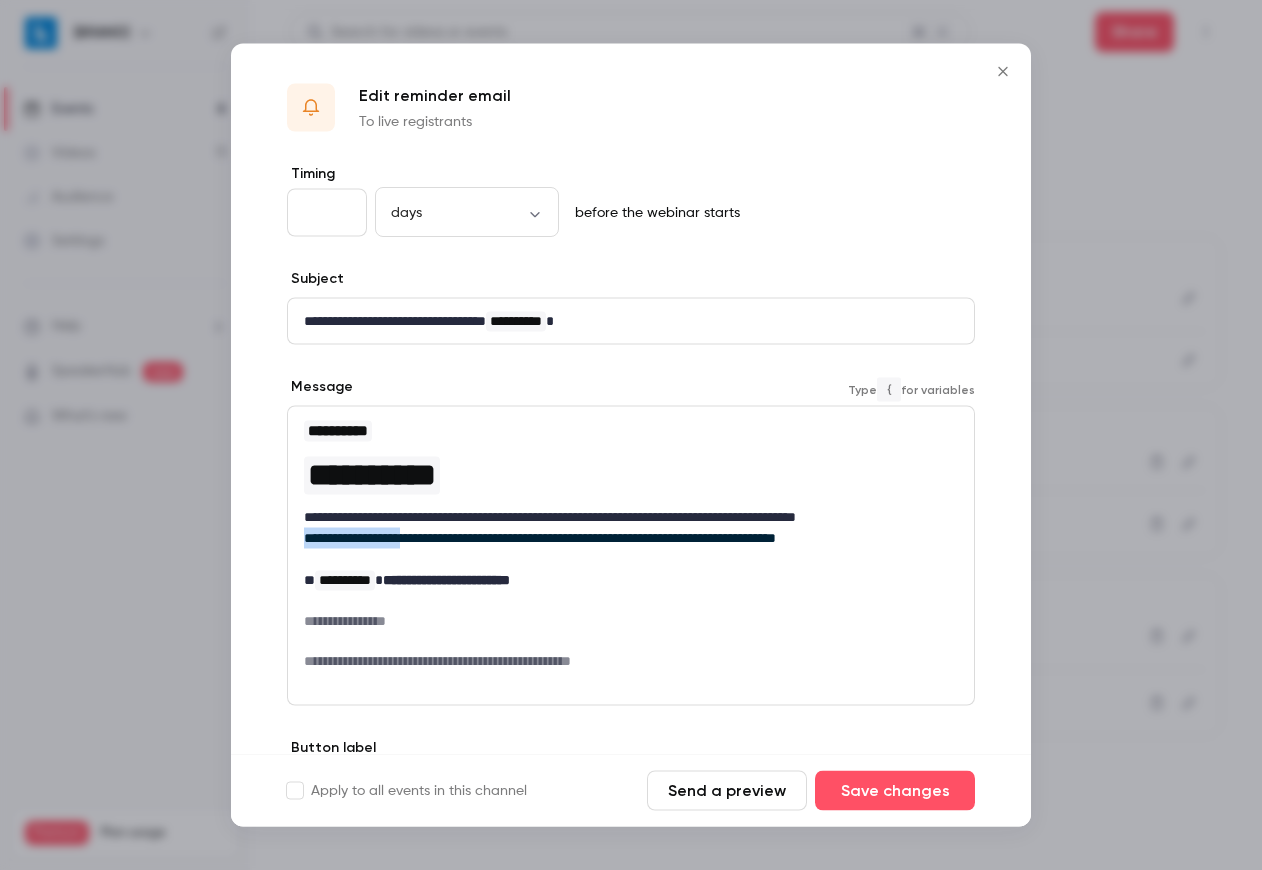 drag, startPoint x: 444, startPoint y: 539, endPoint x: 249, endPoint y: 531, distance: 195.16403 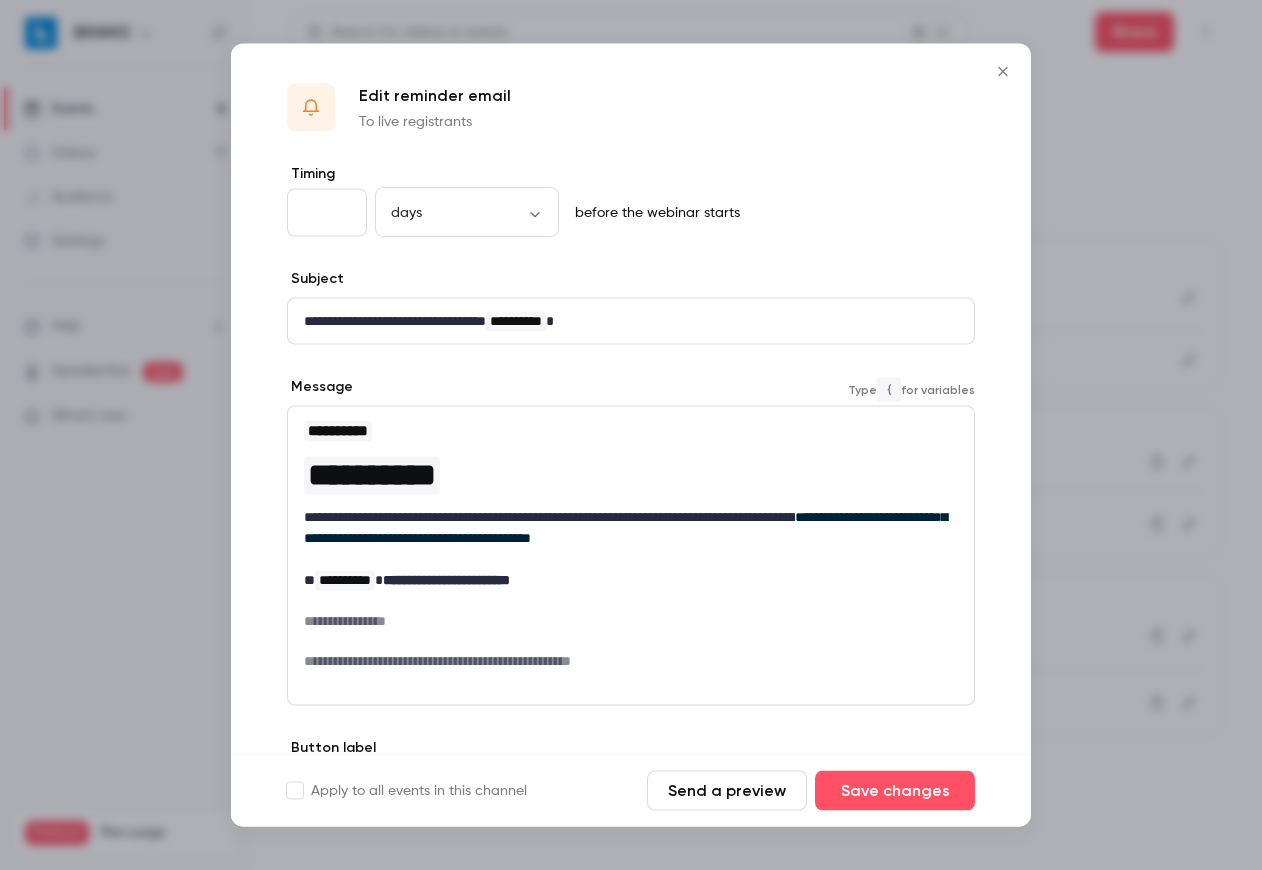 click on "**********" at bounding box center (631, 528) 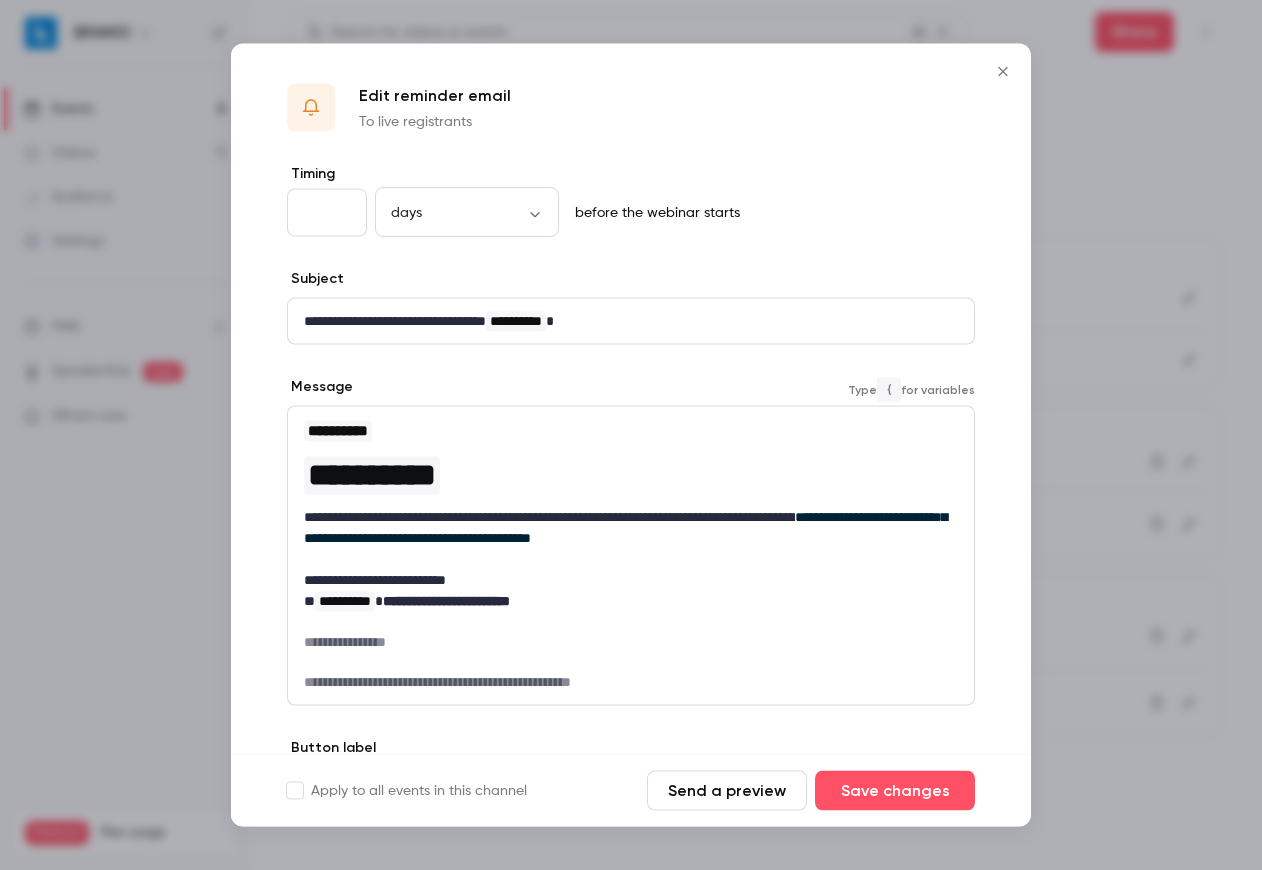 click on "**********" at bounding box center (631, 642) 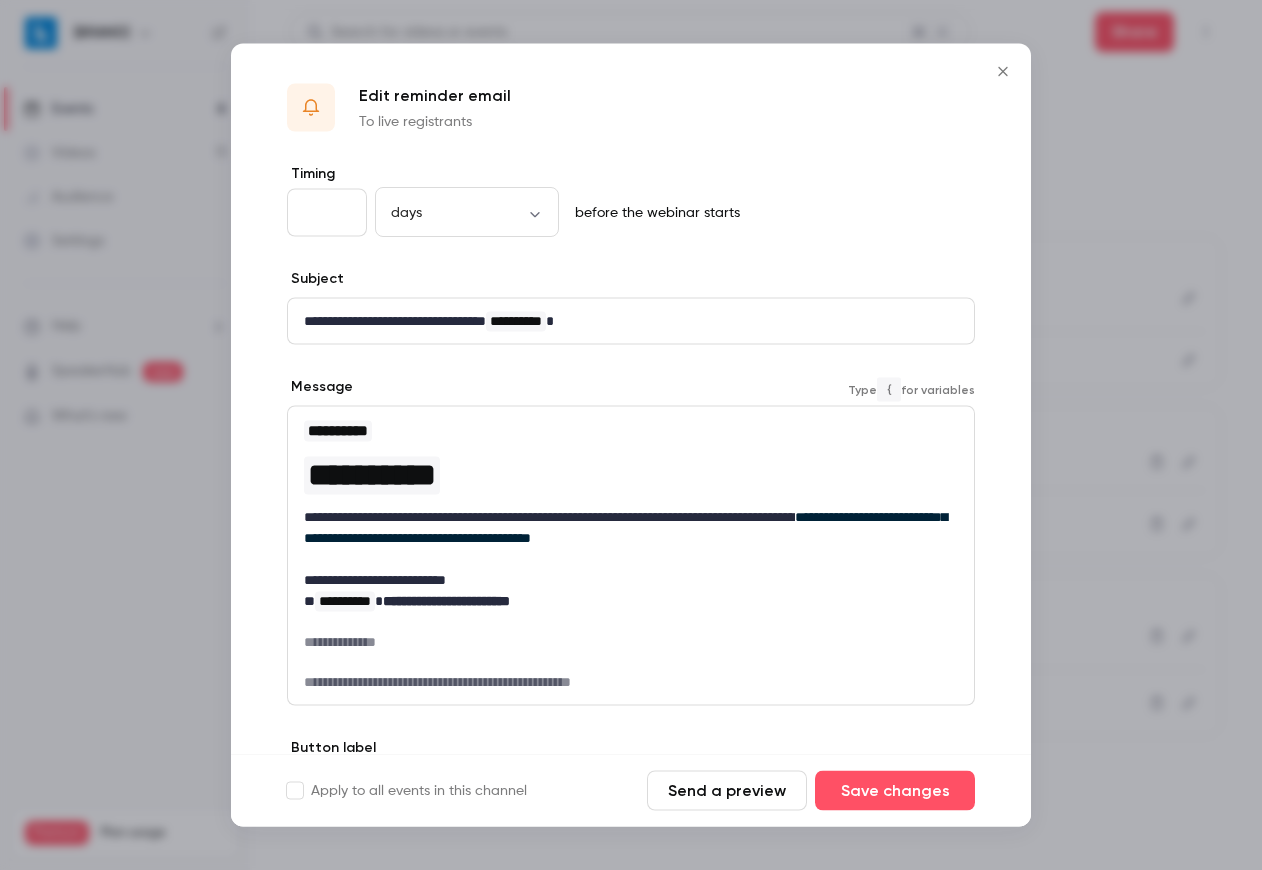 click on "**********" at bounding box center (631, 580) 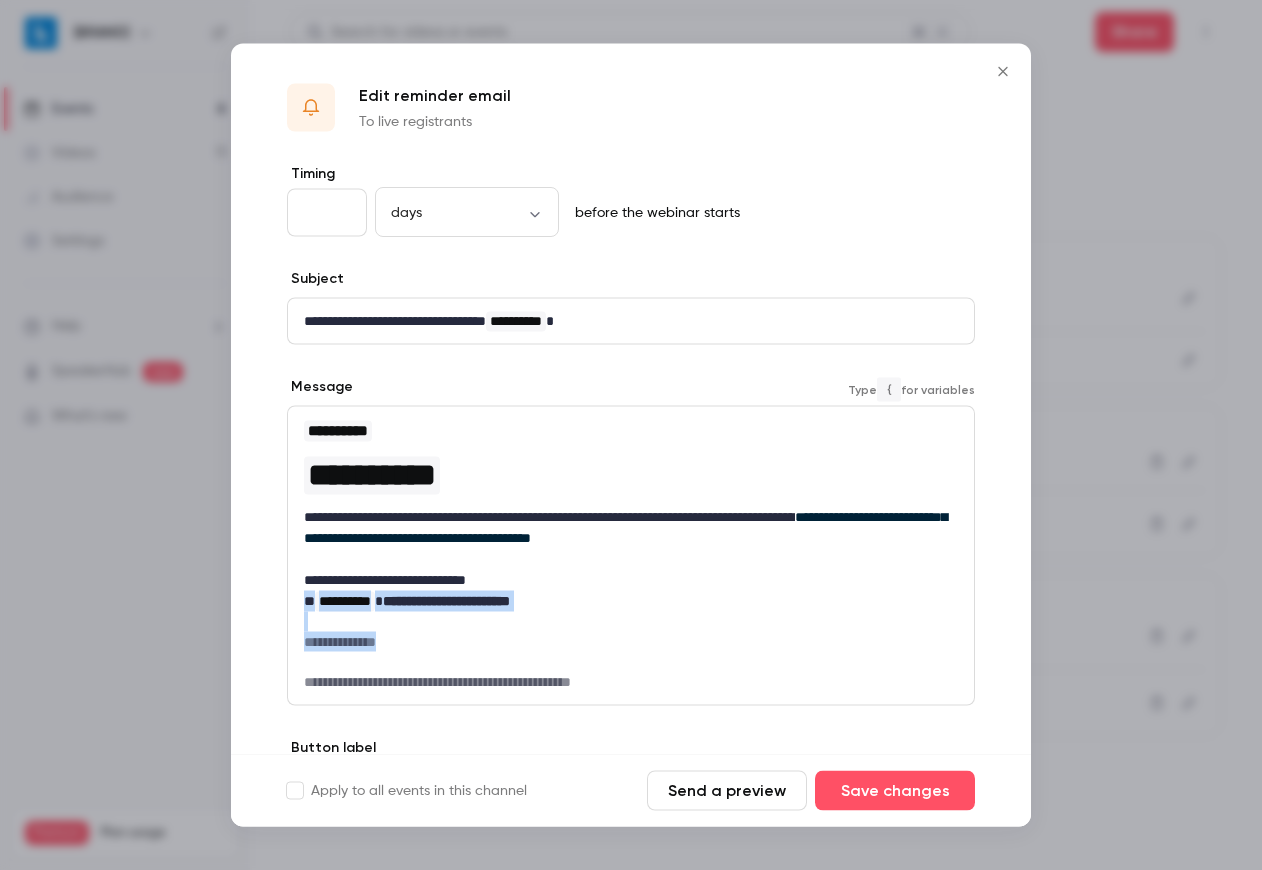 drag, startPoint x: 441, startPoint y: 648, endPoint x: 289, endPoint y: 605, distance: 157.96518 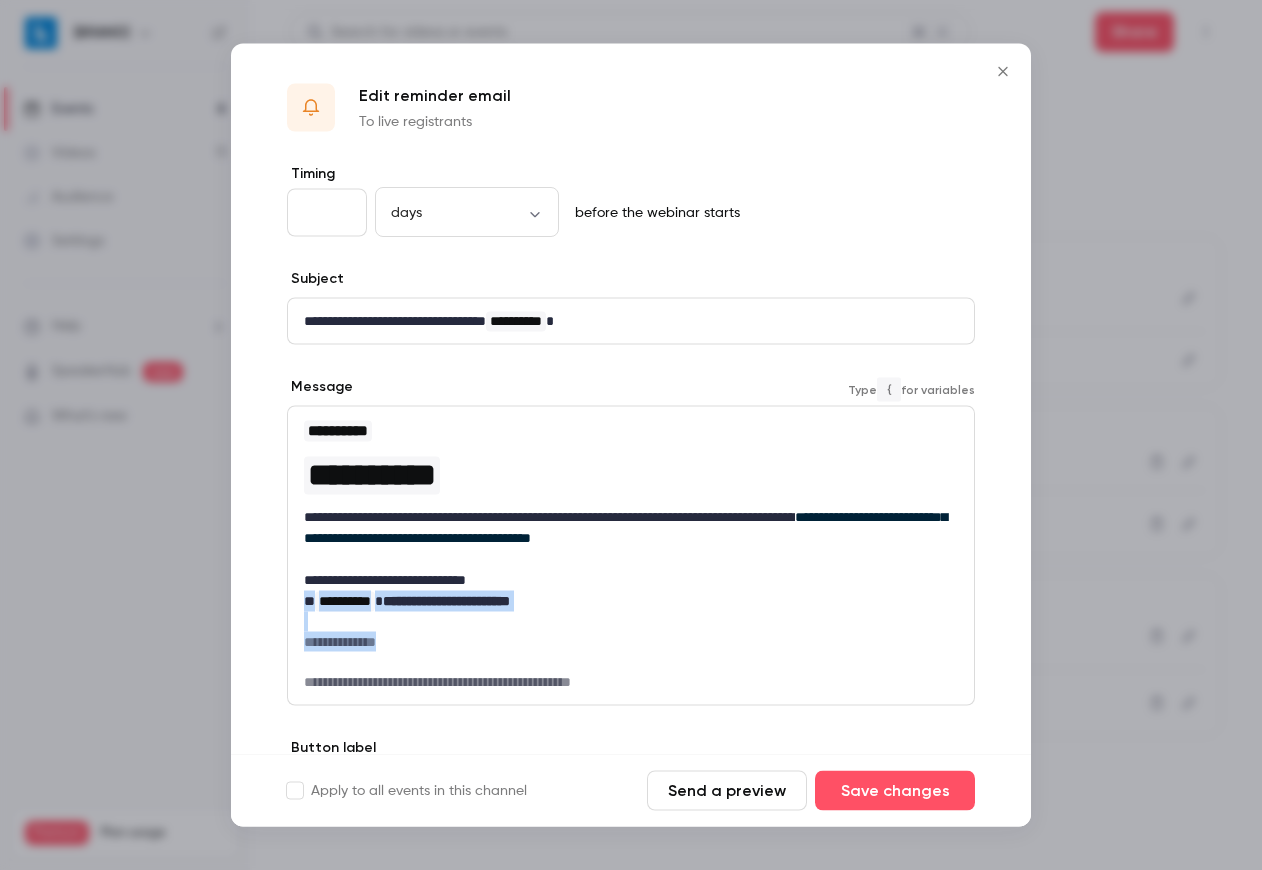 click on "**********" at bounding box center (631, 555) 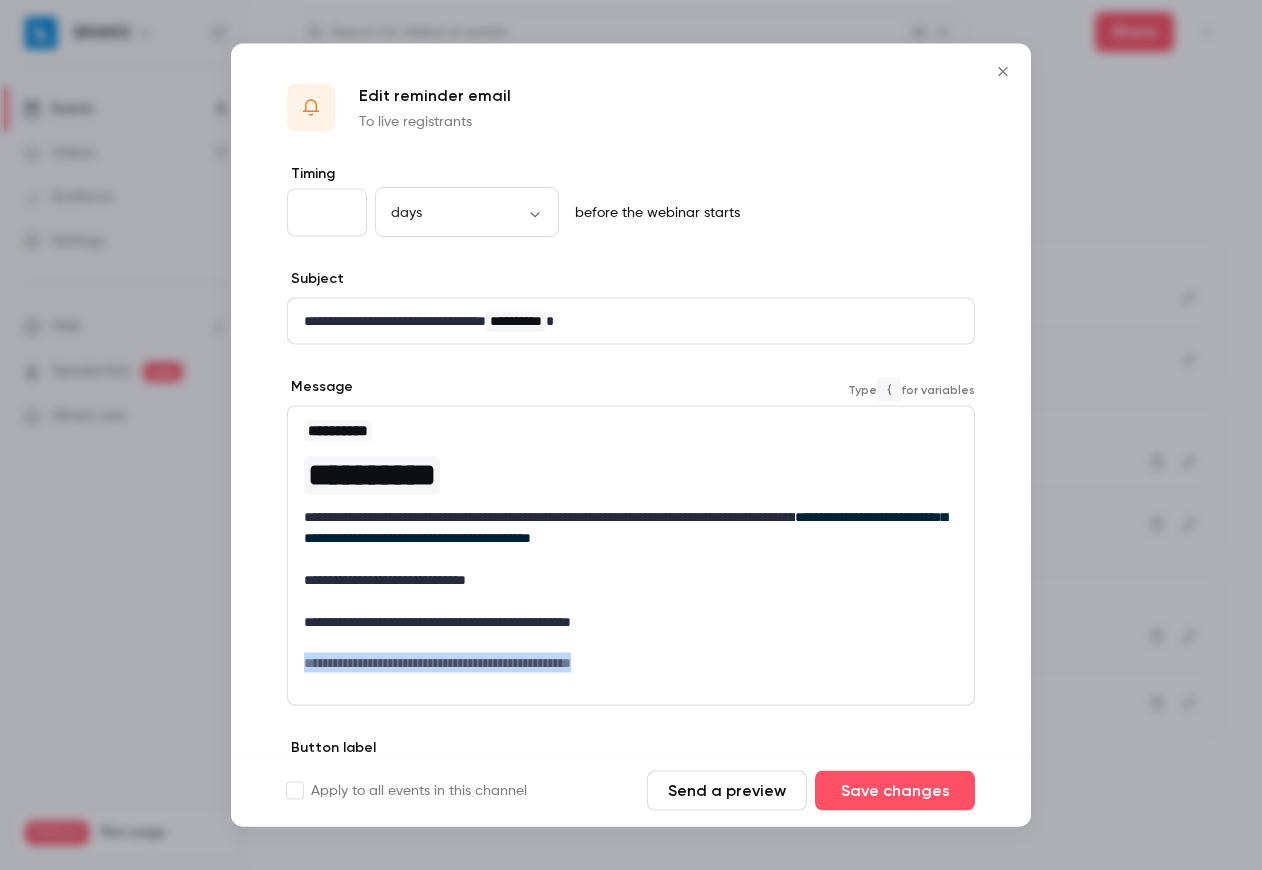 drag, startPoint x: 673, startPoint y: 661, endPoint x: 293, endPoint y: 663, distance: 380.00525 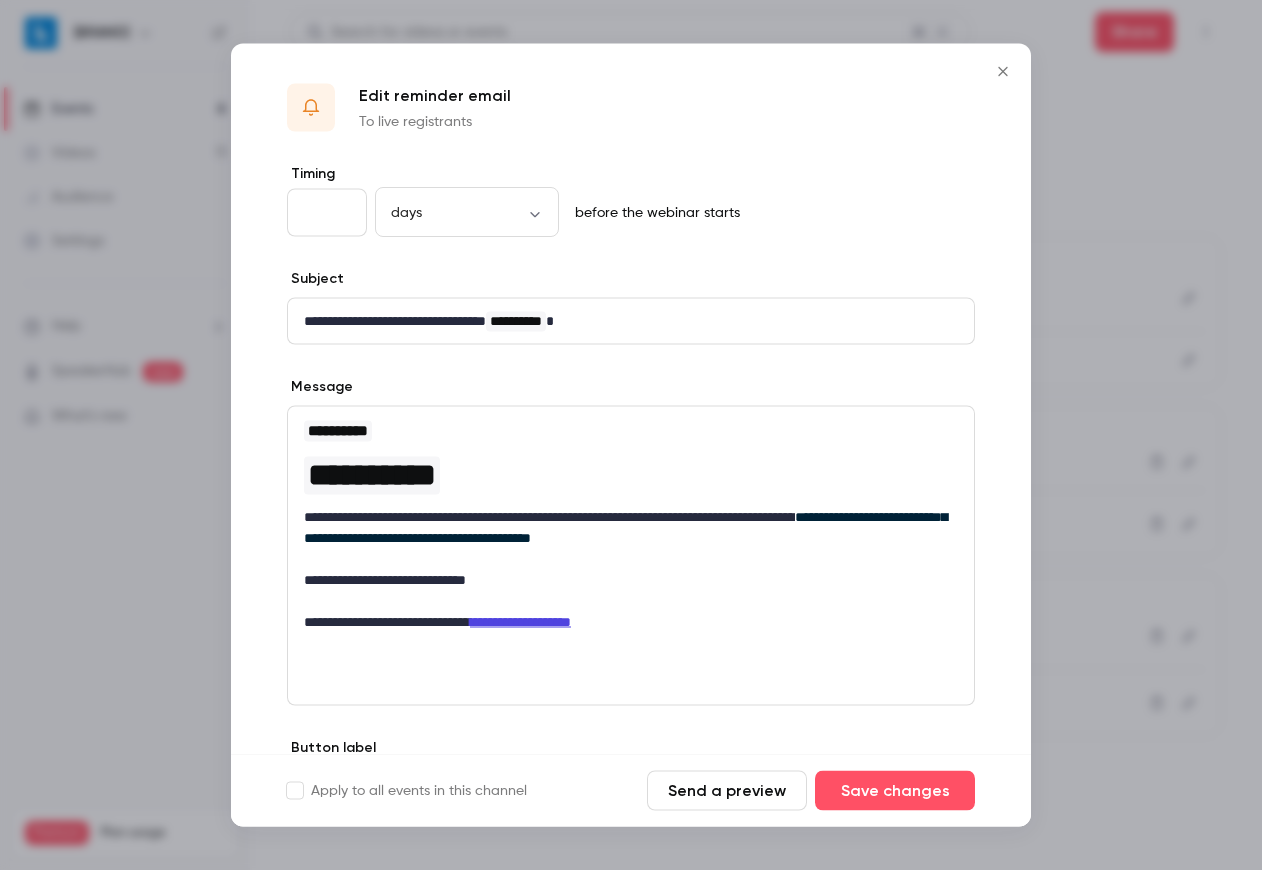 click on "Send a preview" at bounding box center [727, 791] 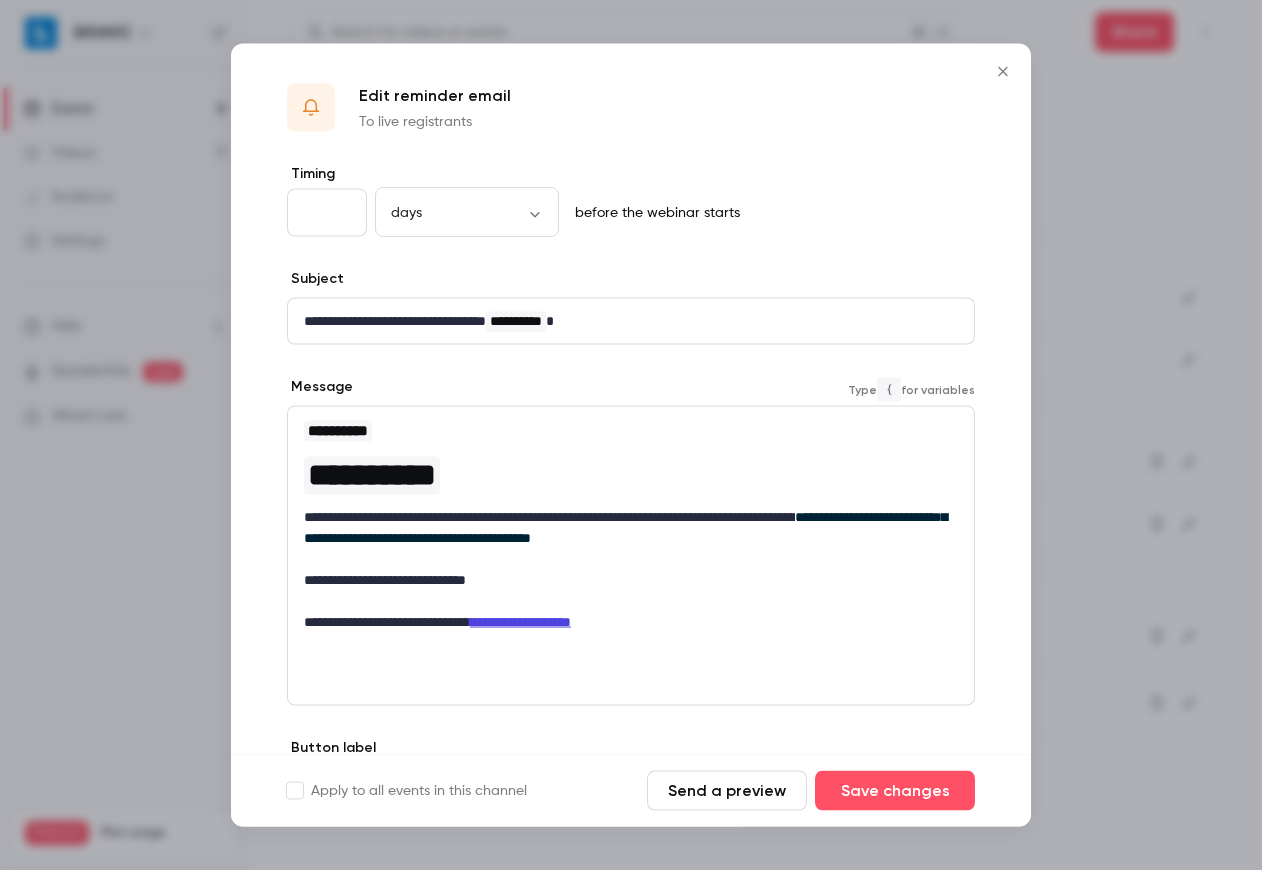 click at bounding box center [631, 559] 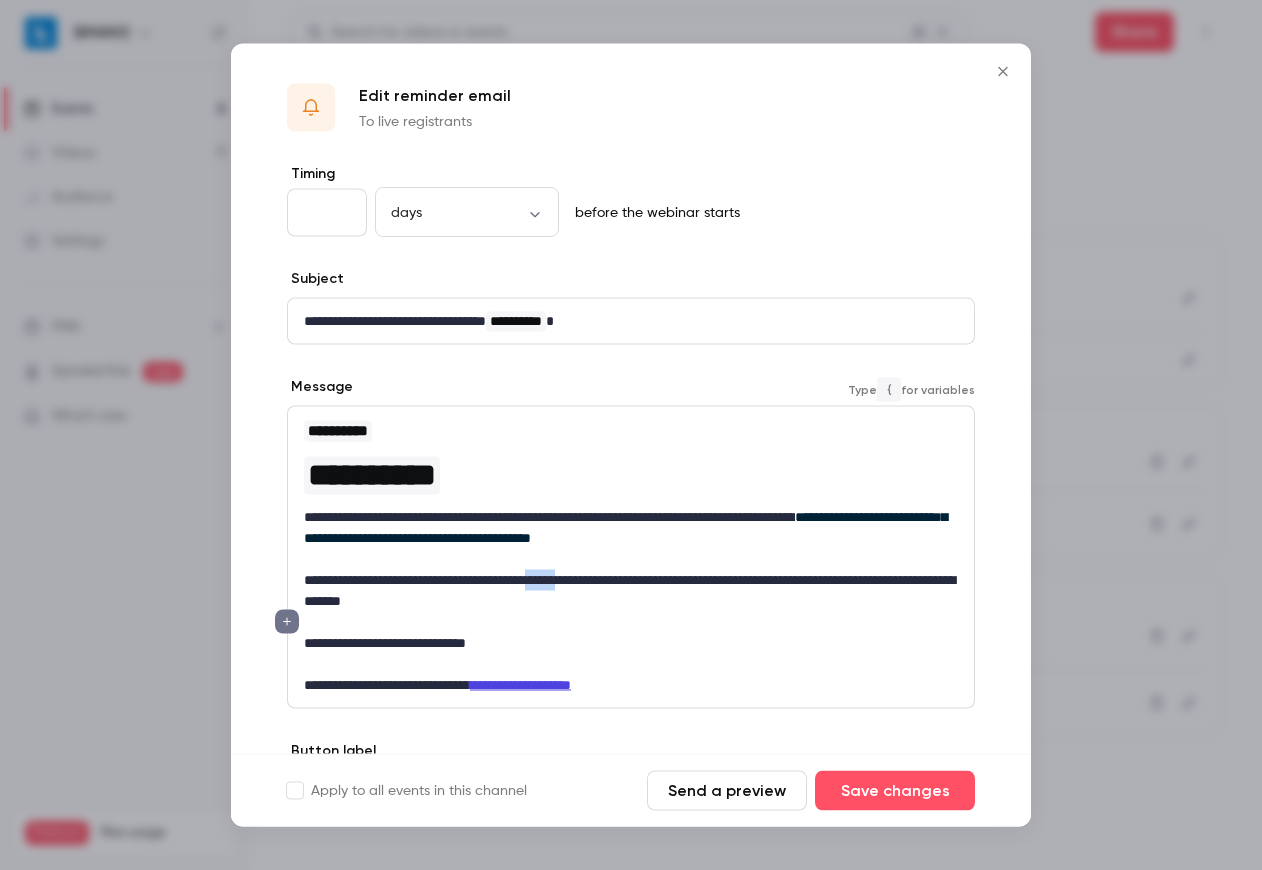 drag, startPoint x: 606, startPoint y: 578, endPoint x: 724, endPoint y: 558, distance: 119.682915 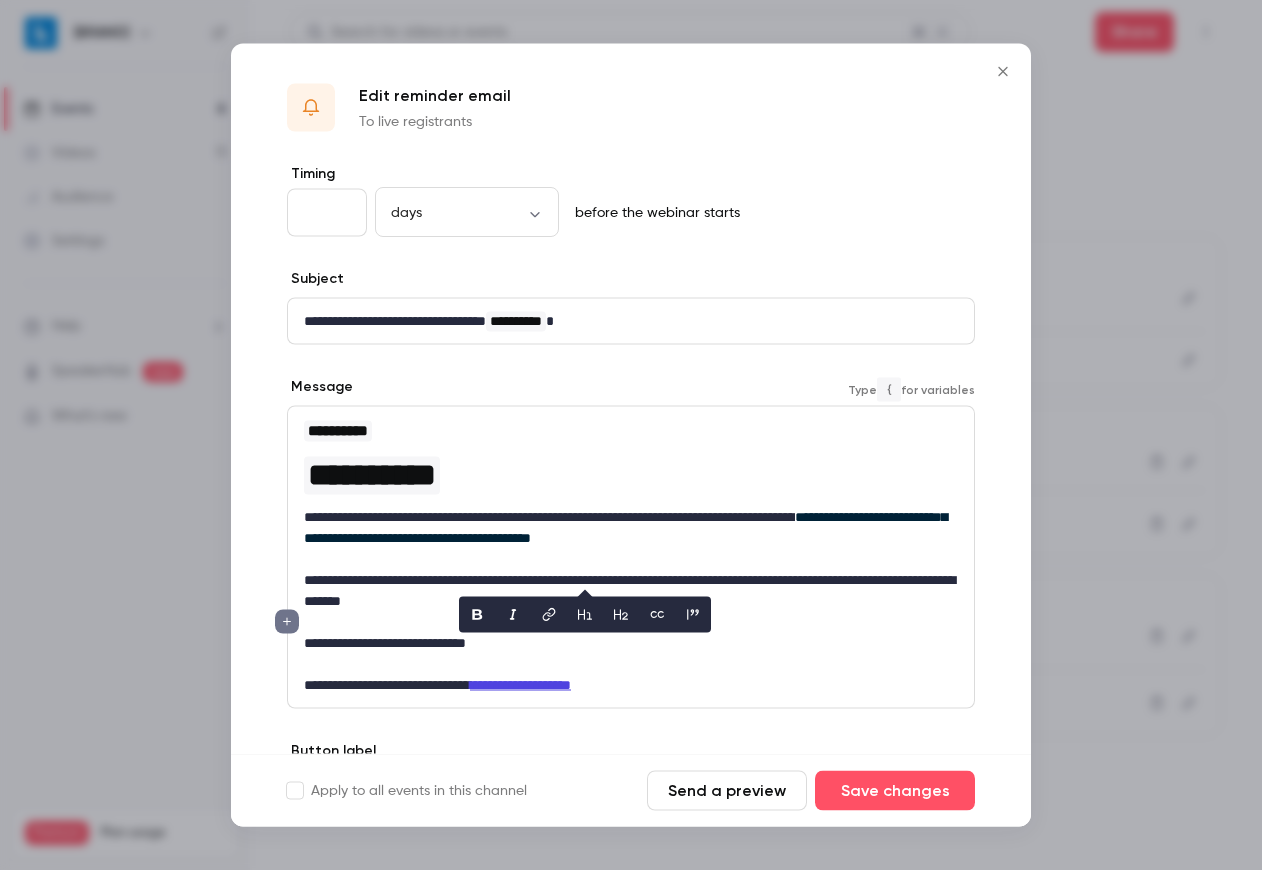 click at bounding box center (631, 559) 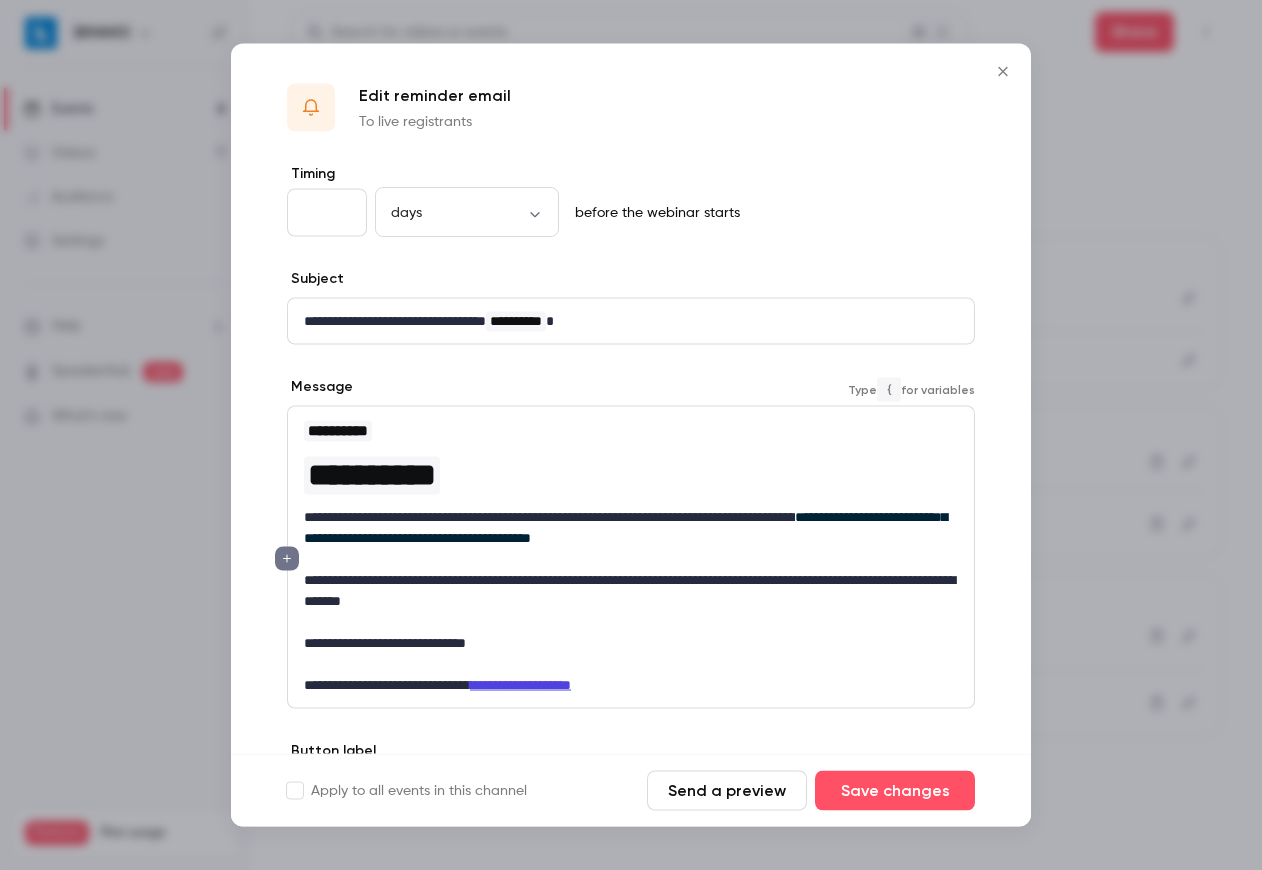 click on "**********" at bounding box center [631, 591] 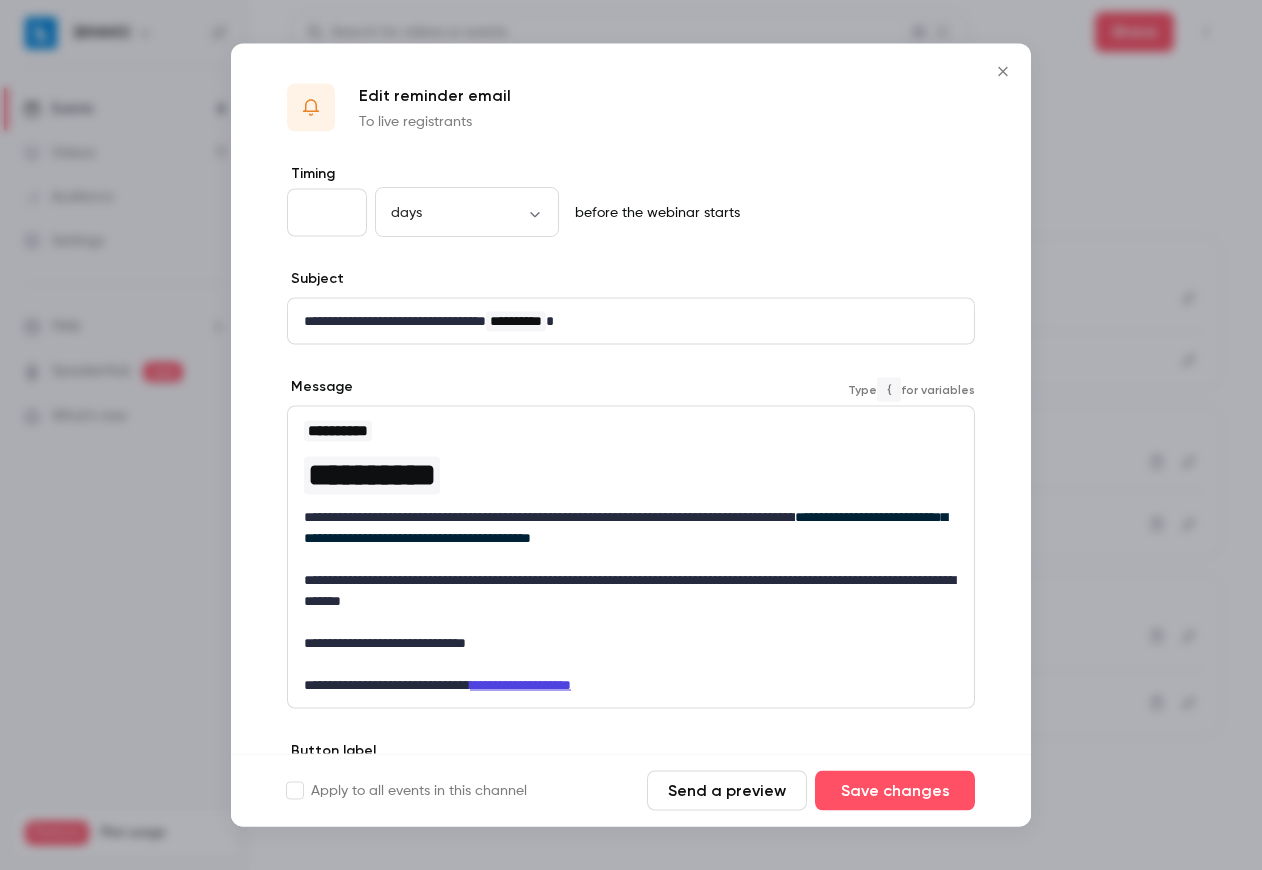 click on "**********" at bounding box center (631, 591) 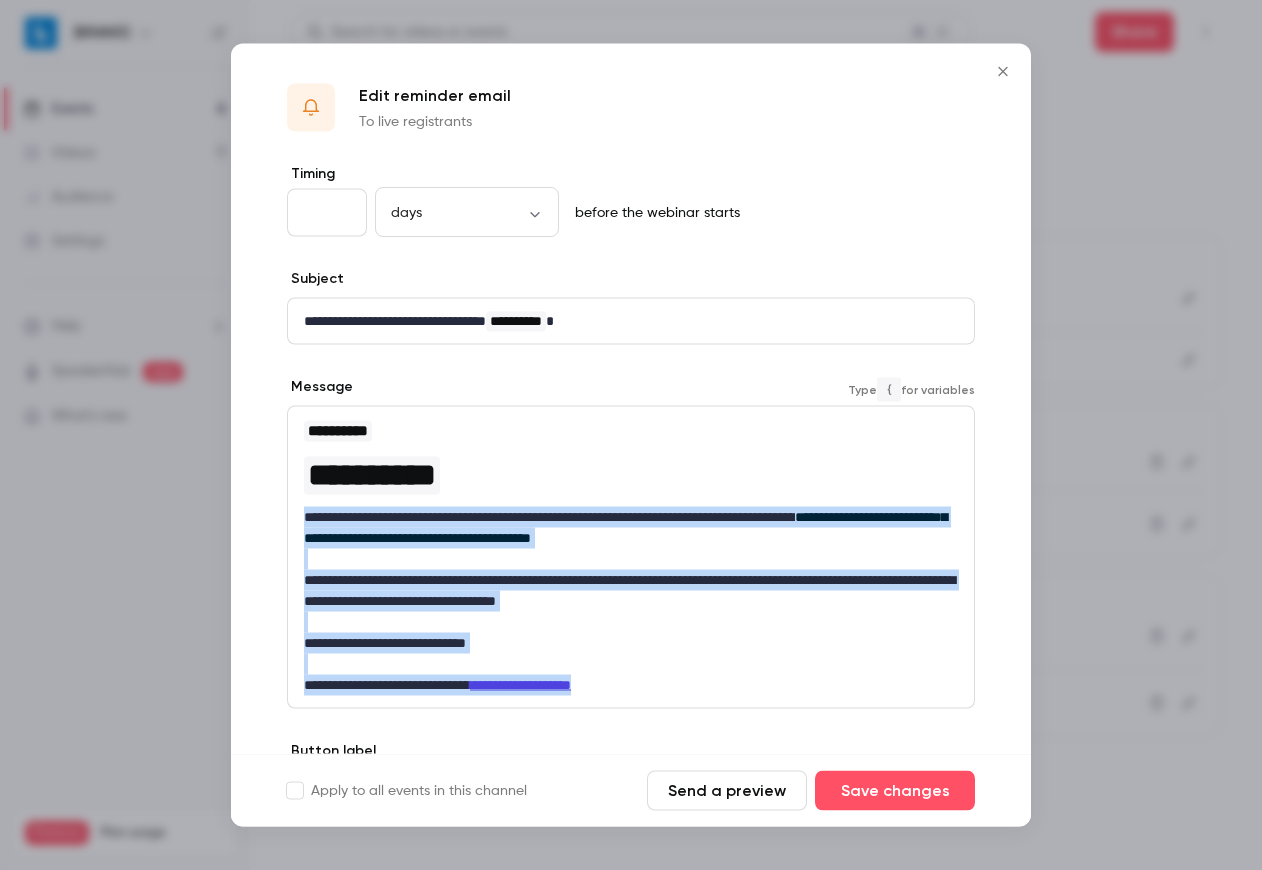 drag, startPoint x: 726, startPoint y: 686, endPoint x: 230, endPoint y: 507, distance: 527.3111 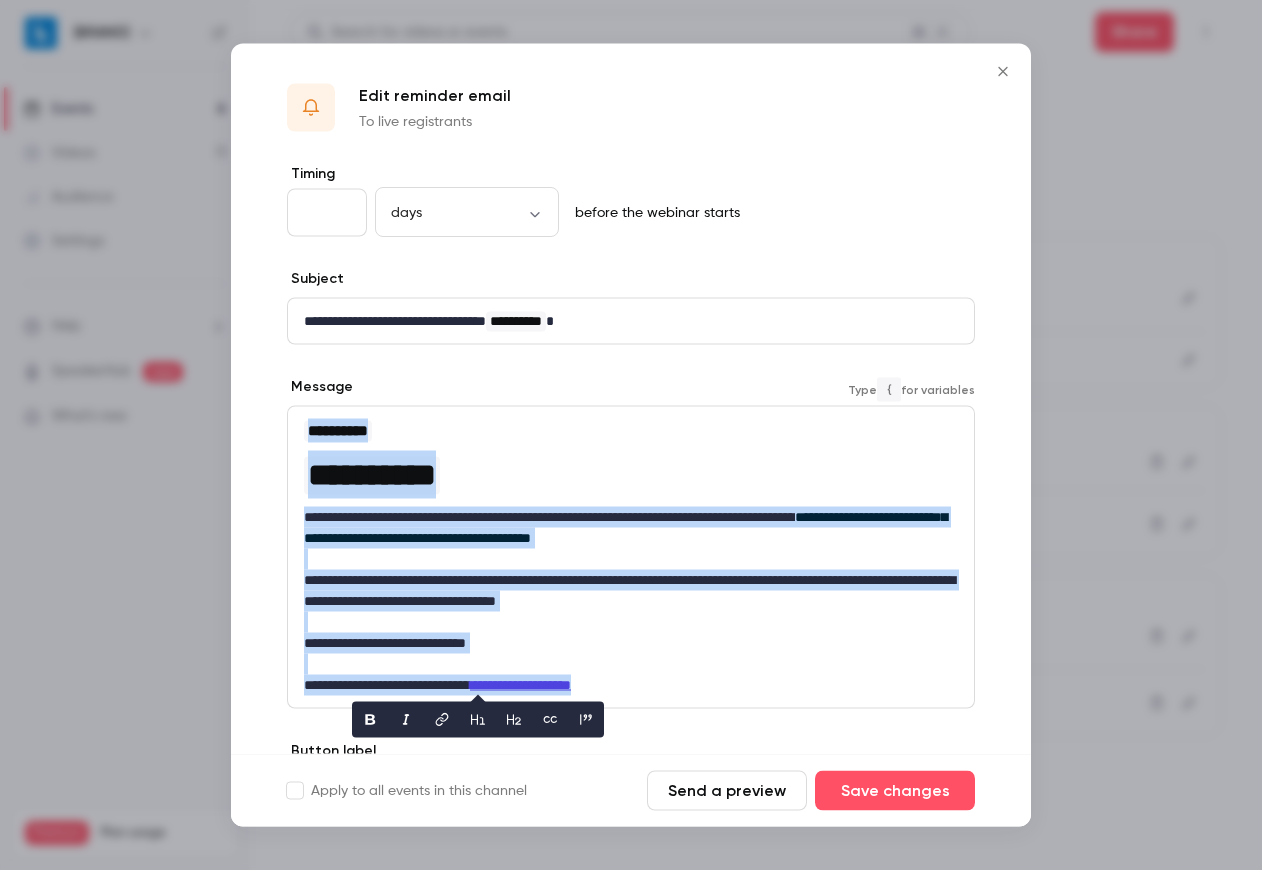 copy on "**********" 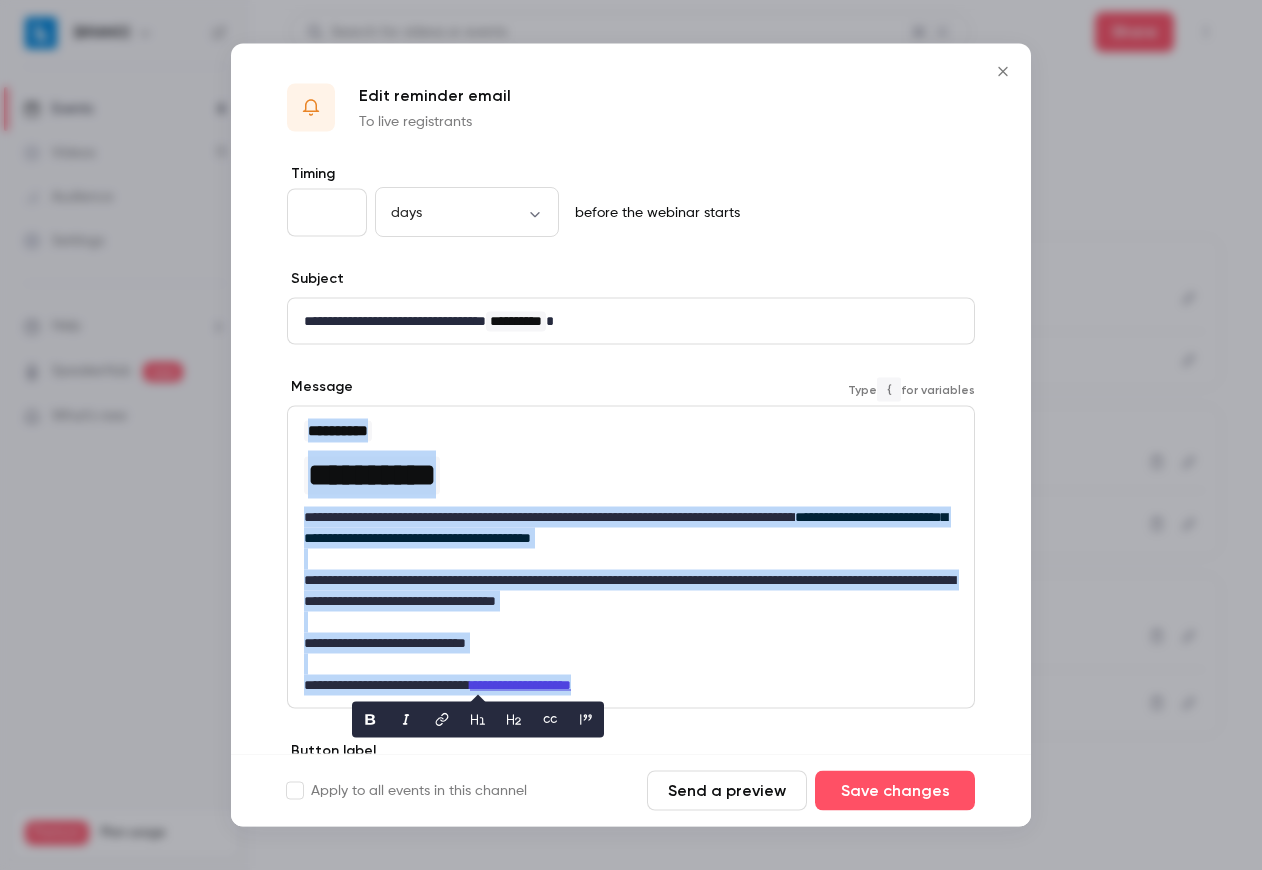 click at bounding box center (631, 622) 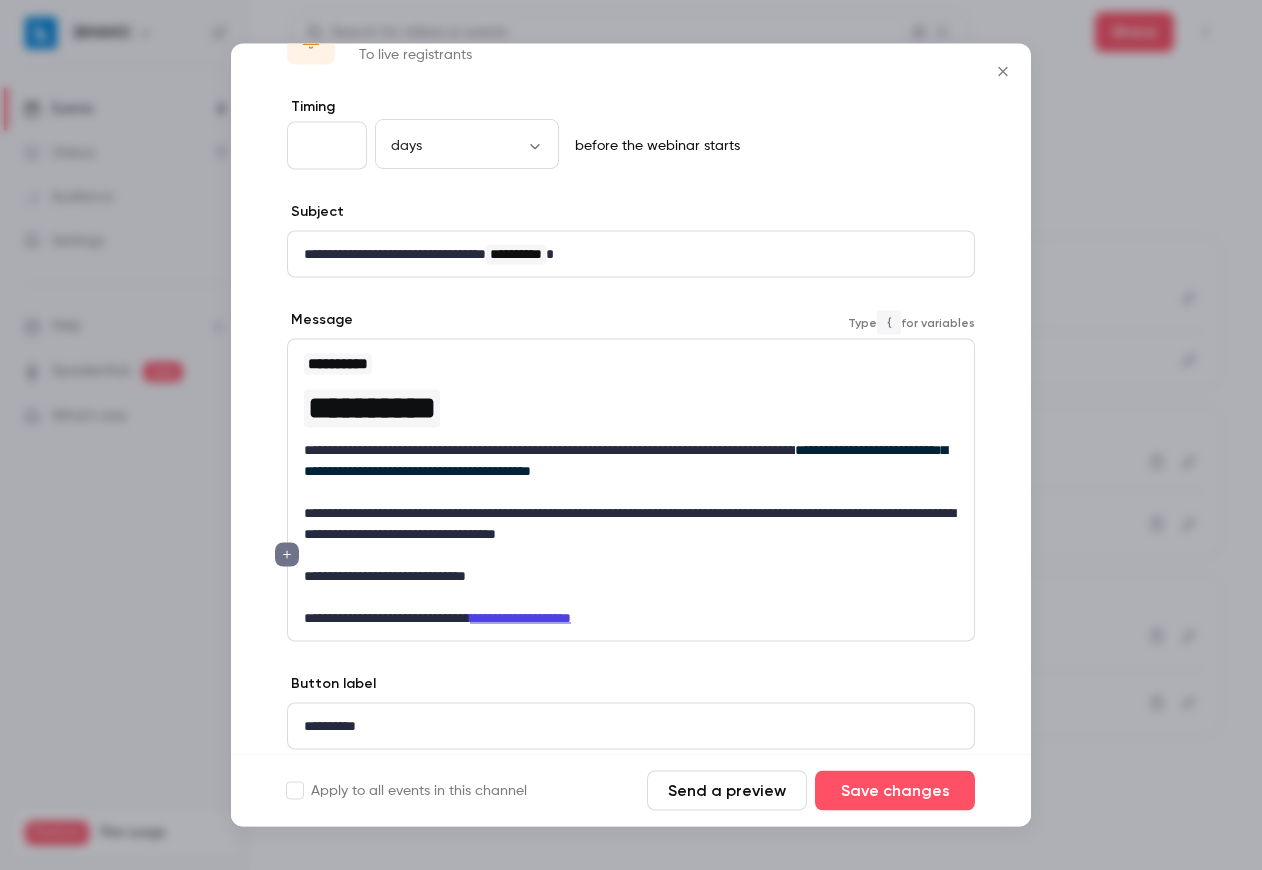 scroll, scrollTop: 83, scrollLeft: 0, axis: vertical 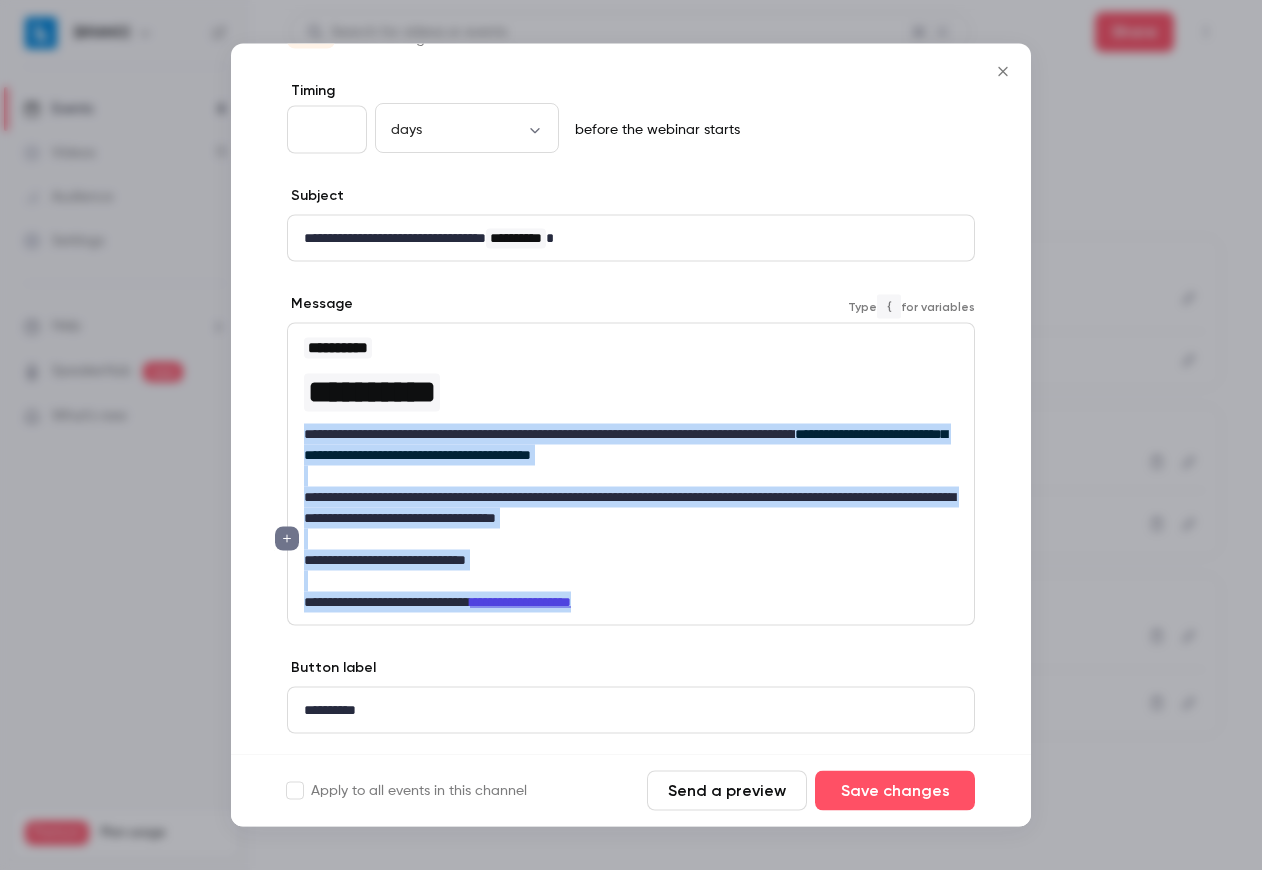 drag, startPoint x: 679, startPoint y: 605, endPoint x: 256, endPoint y: 435, distance: 455.88266 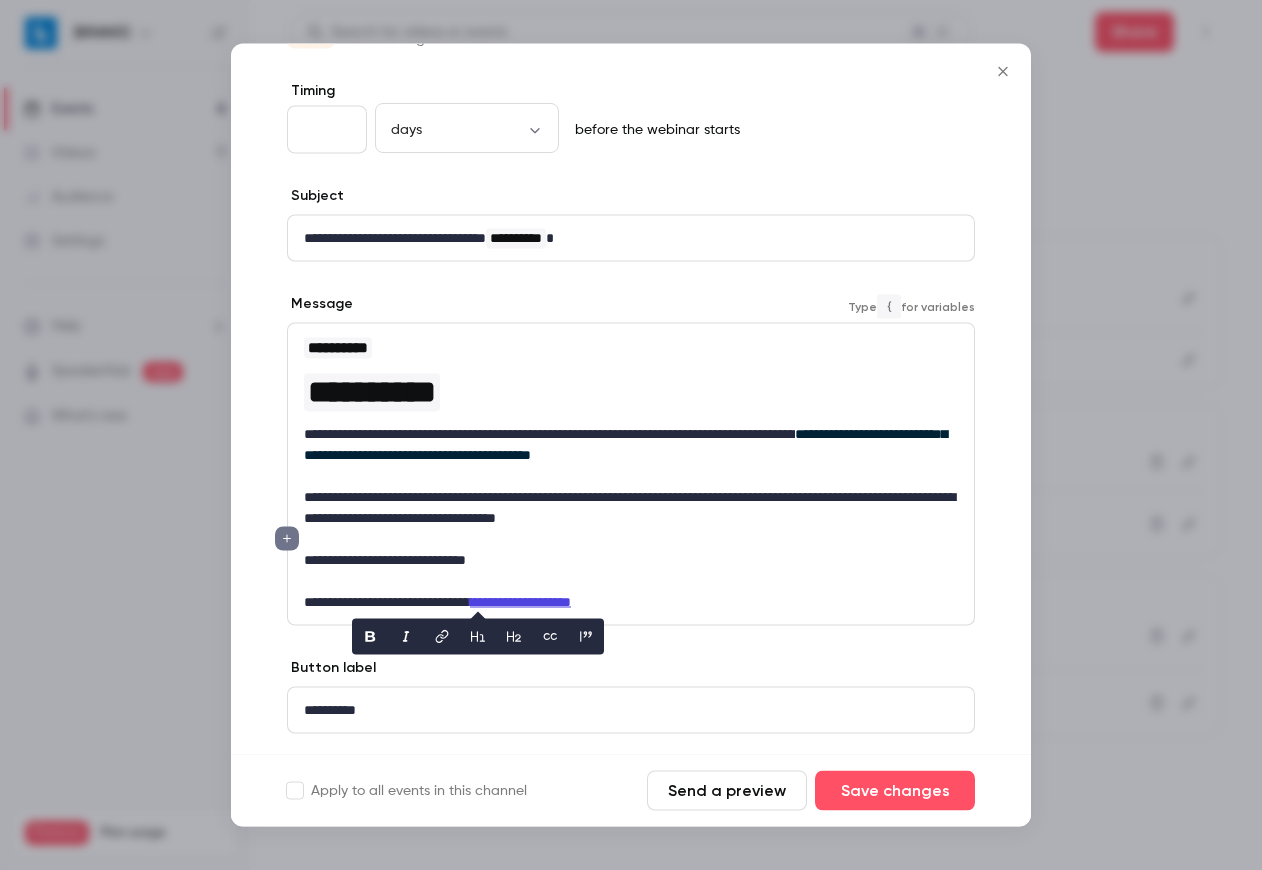 scroll, scrollTop: 0, scrollLeft: 0, axis: both 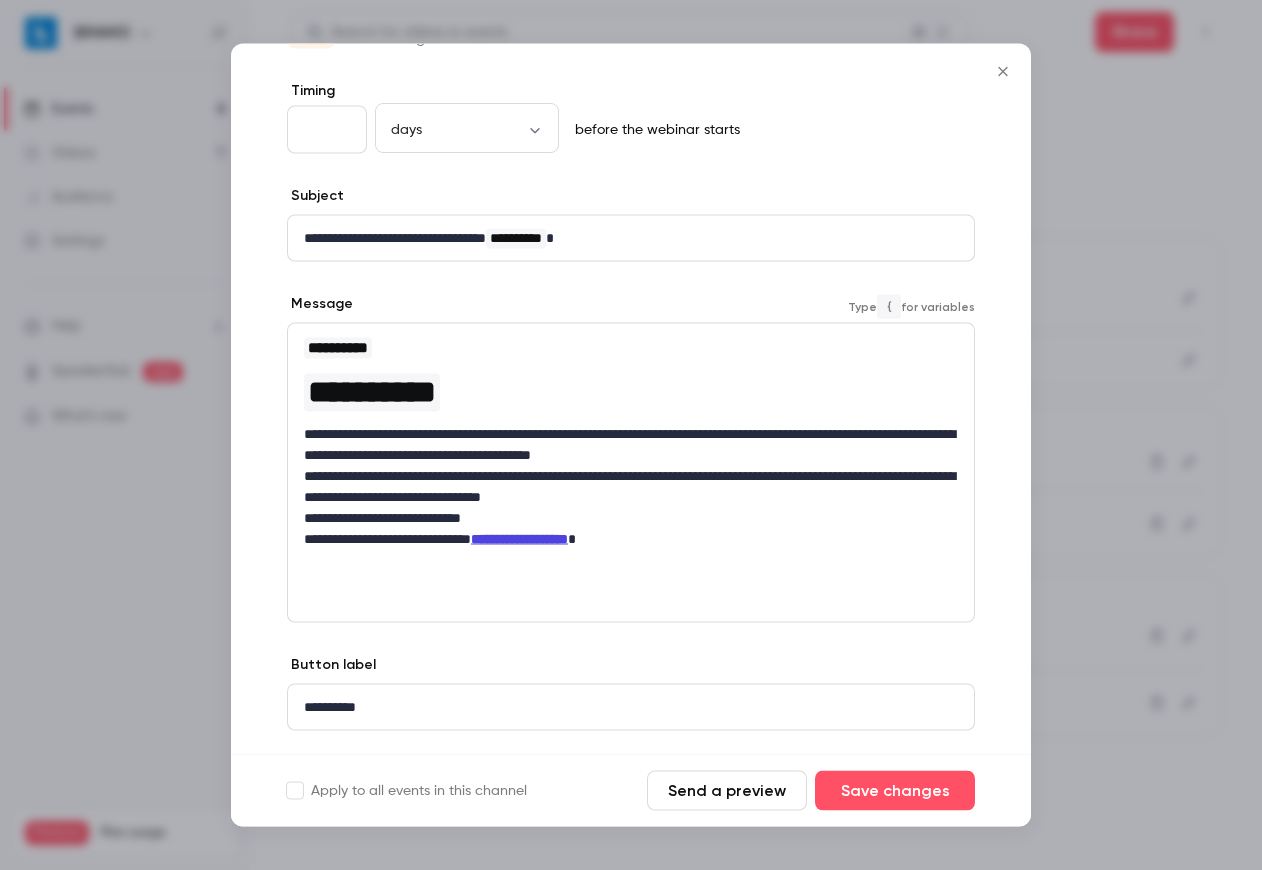 click on "**********" at bounding box center [631, 445] 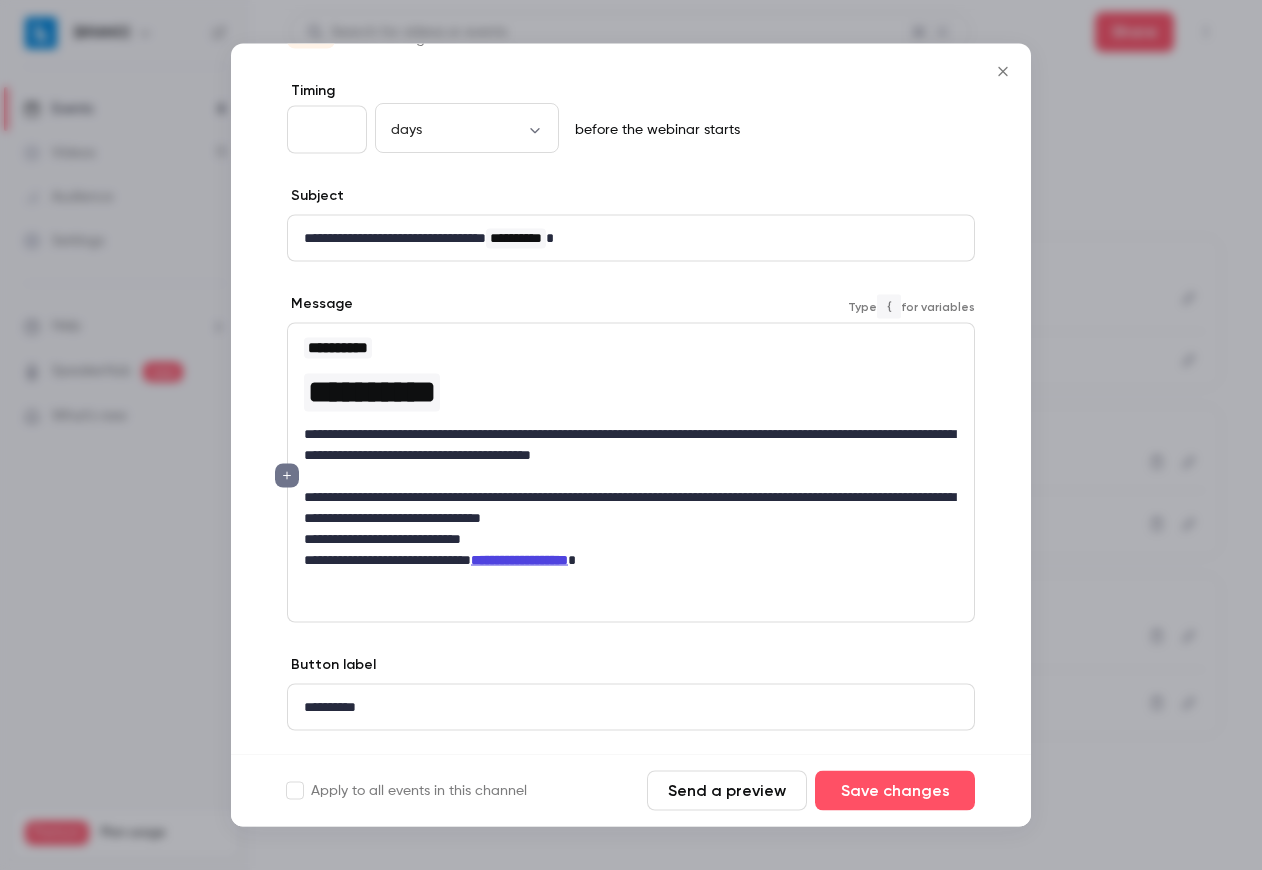 click on "[REDACTED]" at bounding box center (631, 508) 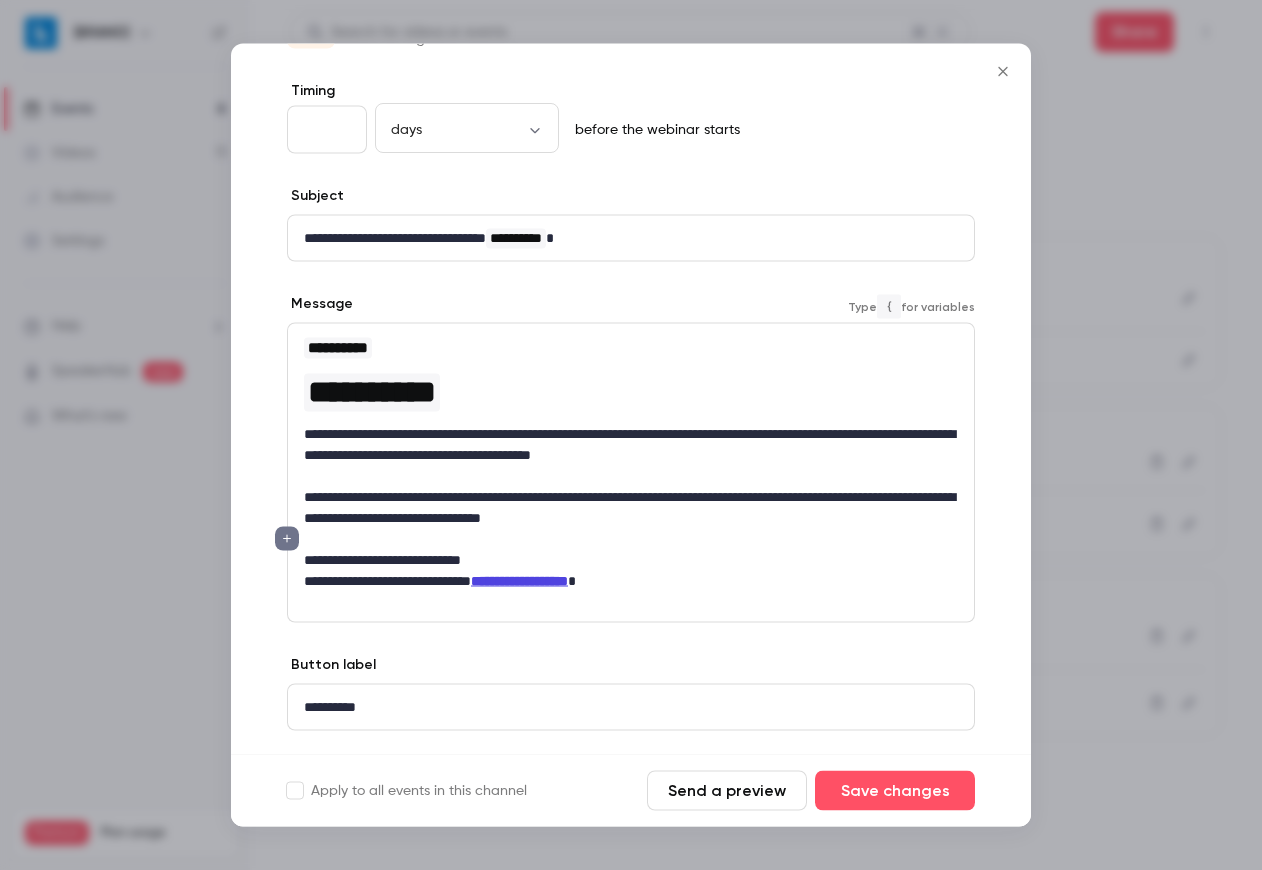click on "**********" at bounding box center [631, 560] 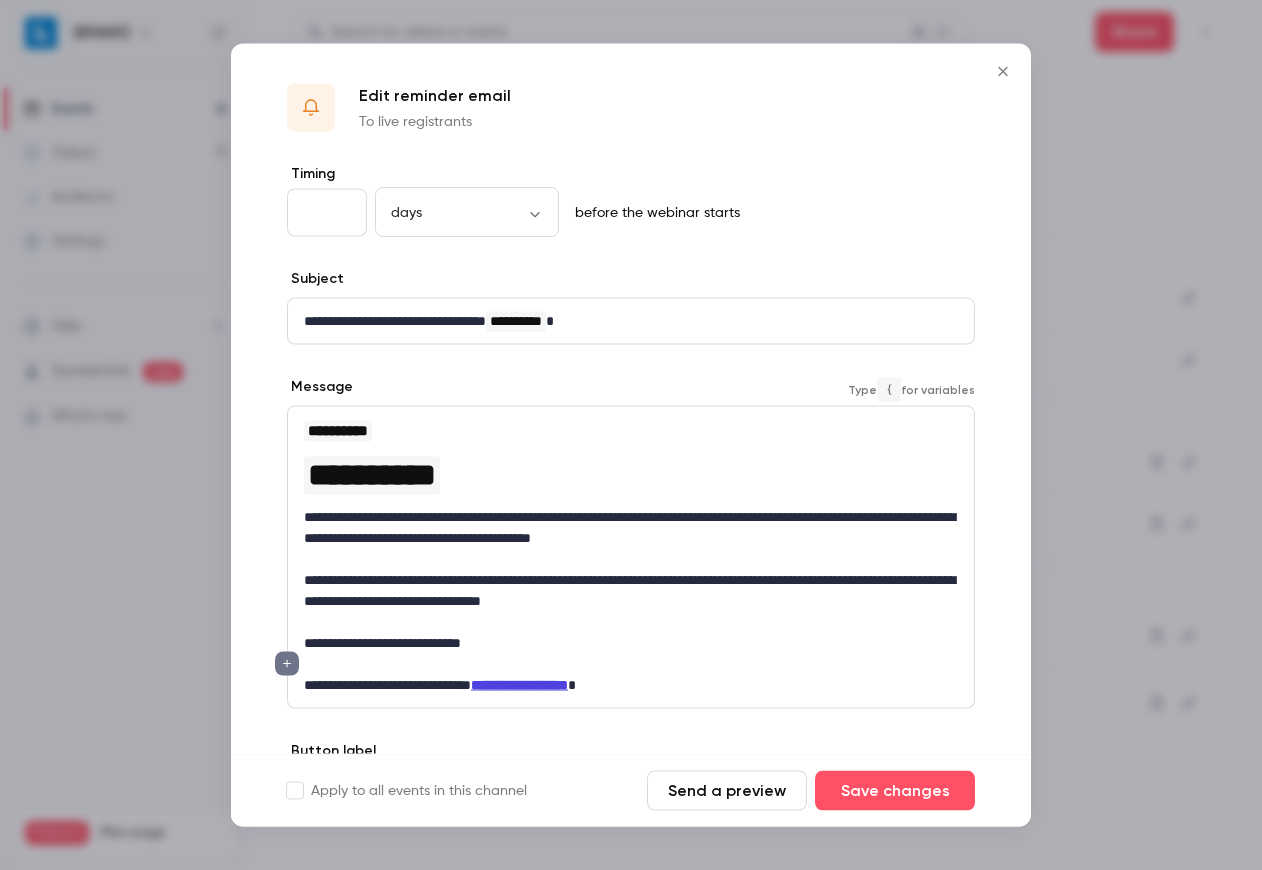 scroll, scrollTop: 135, scrollLeft: 0, axis: vertical 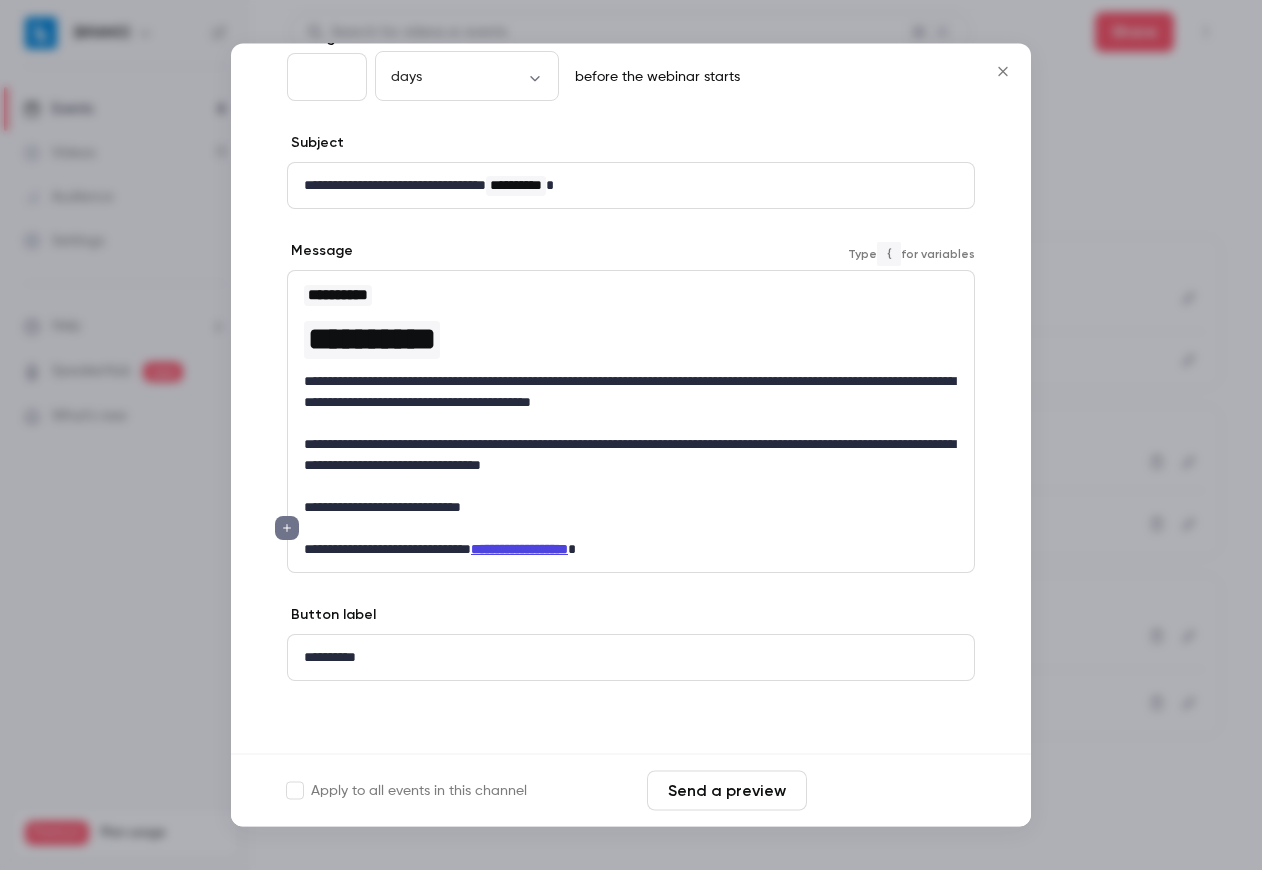 click on "Save changes" at bounding box center (895, 791) 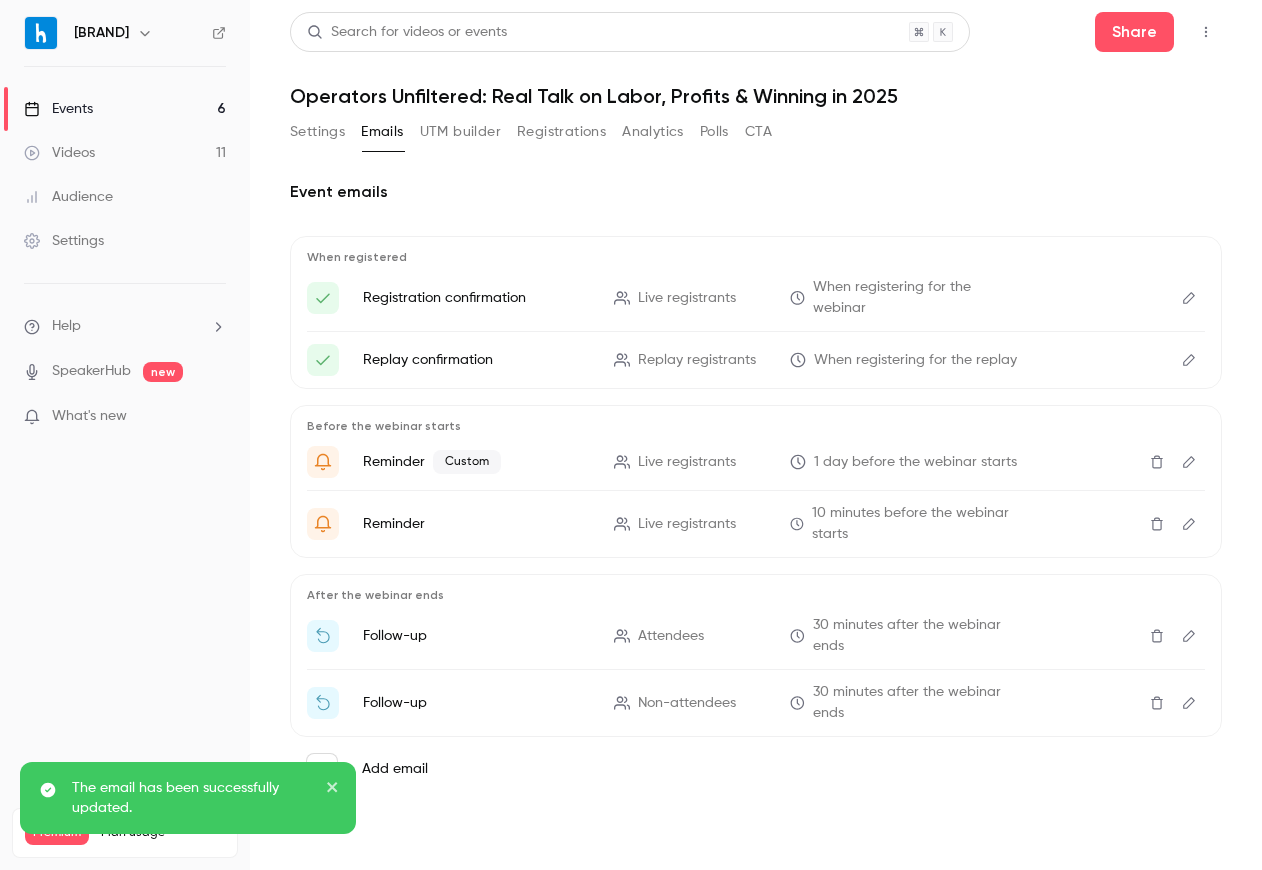click 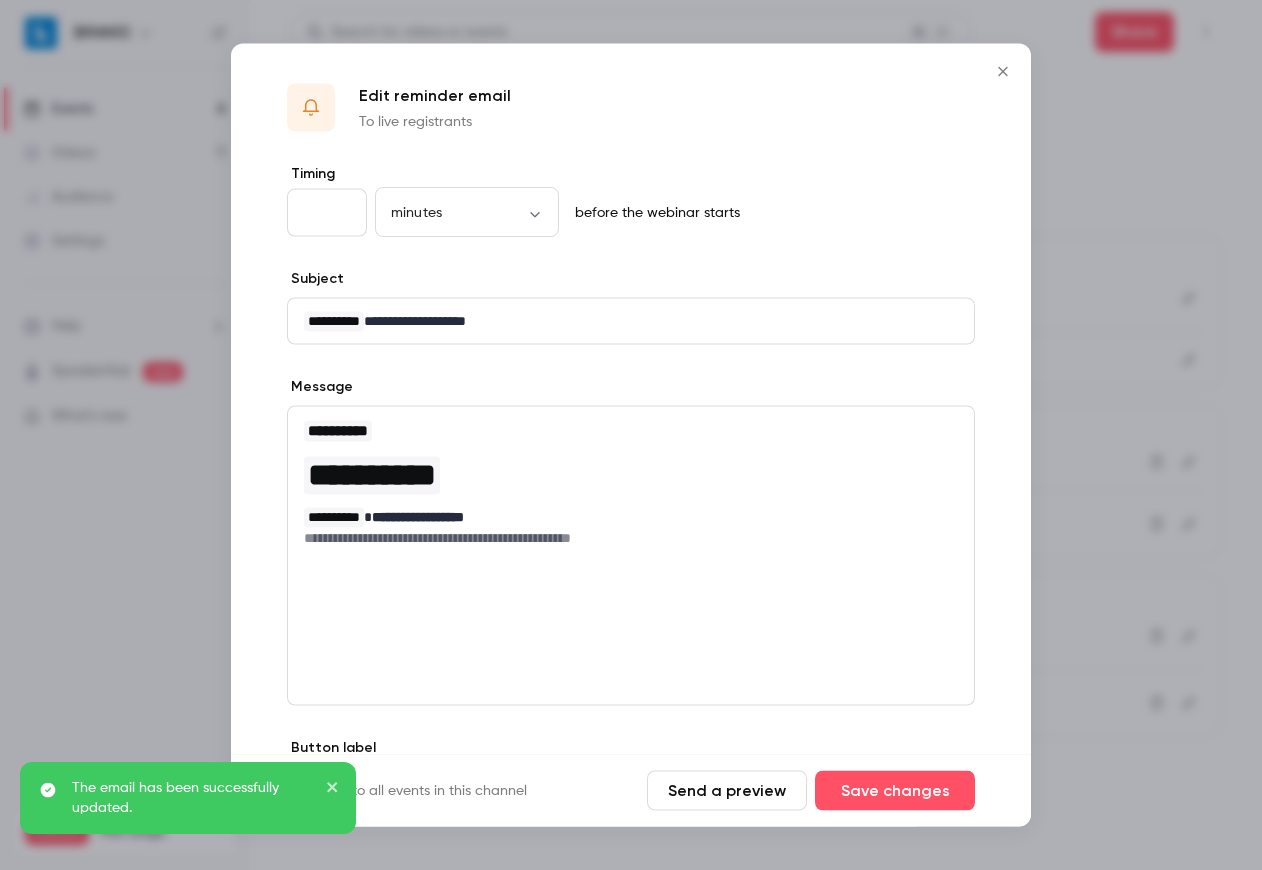 click on "**********" at bounding box center (631, 538) 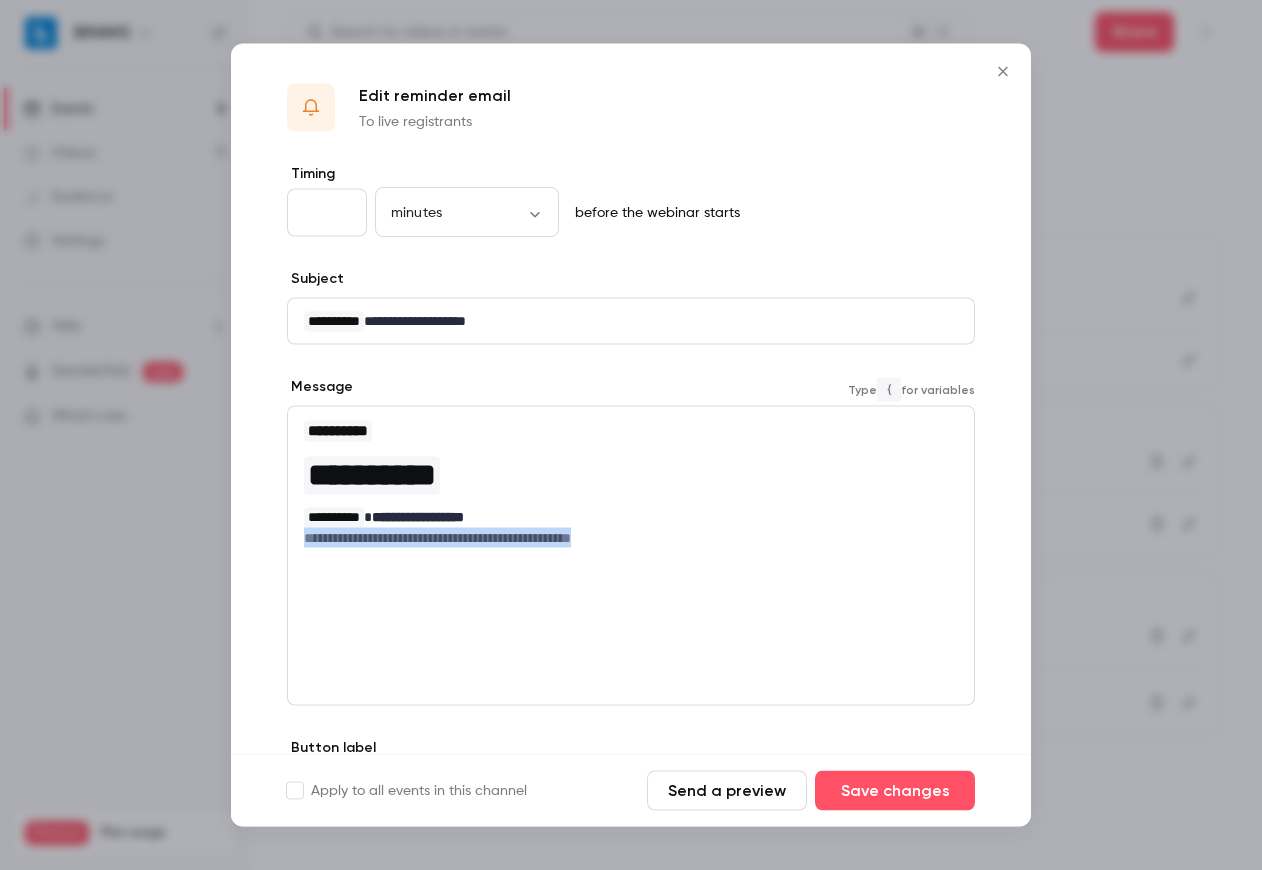 drag, startPoint x: 661, startPoint y: 543, endPoint x: 270, endPoint y: 537, distance: 391.04602 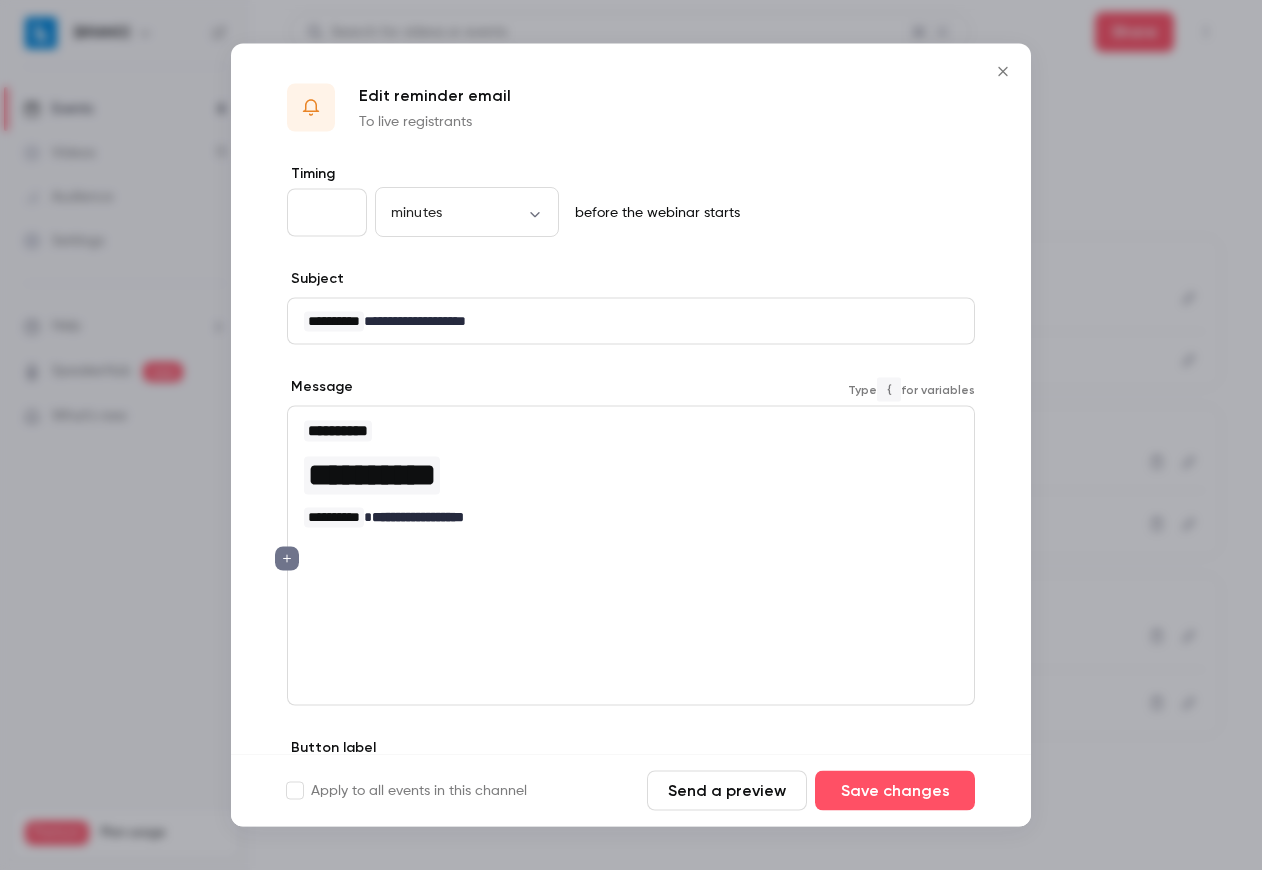 scroll, scrollTop: 0, scrollLeft: 0, axis: both 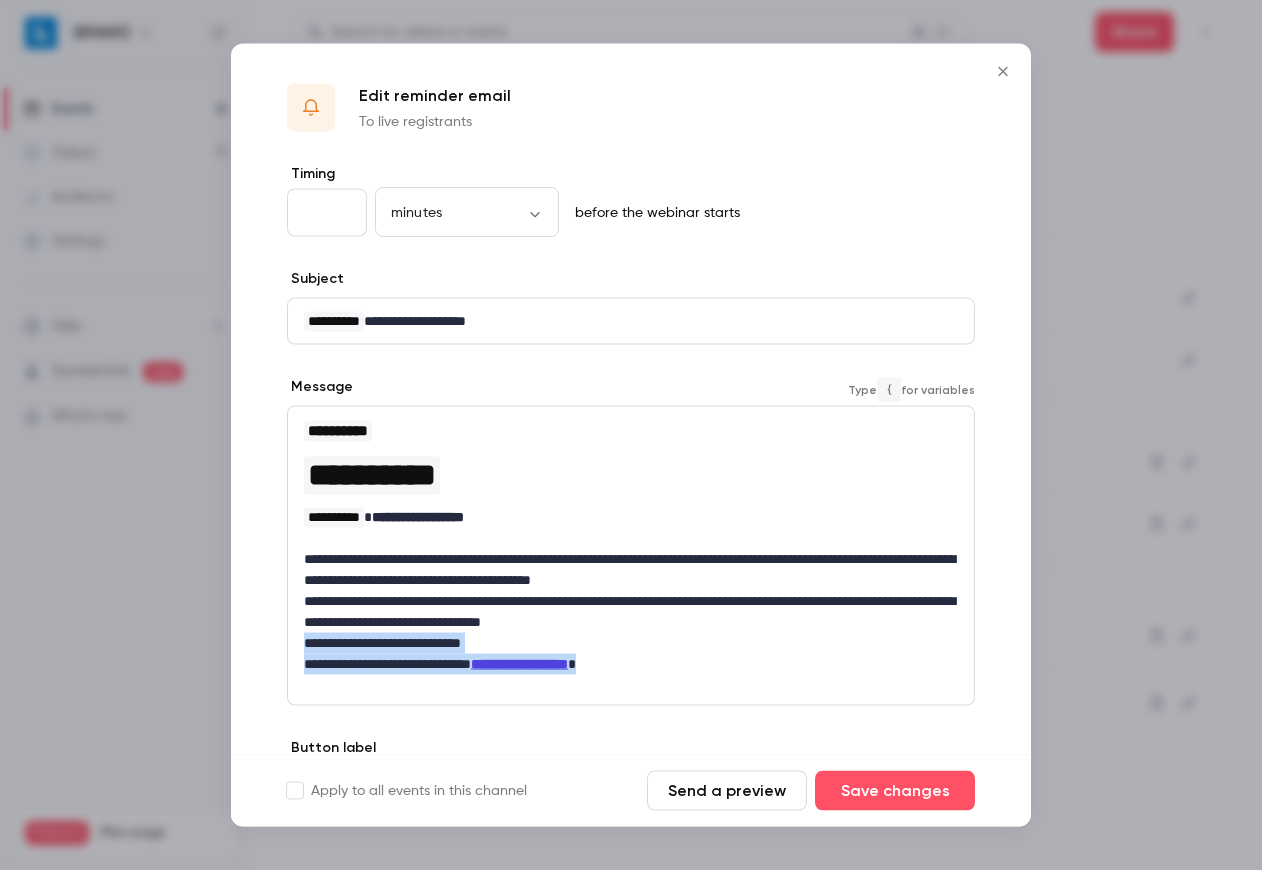 drag, startPoint x: 660, startPoint y: 665, endPoint x: 286, endPoint y: 651, distance: 374.26193 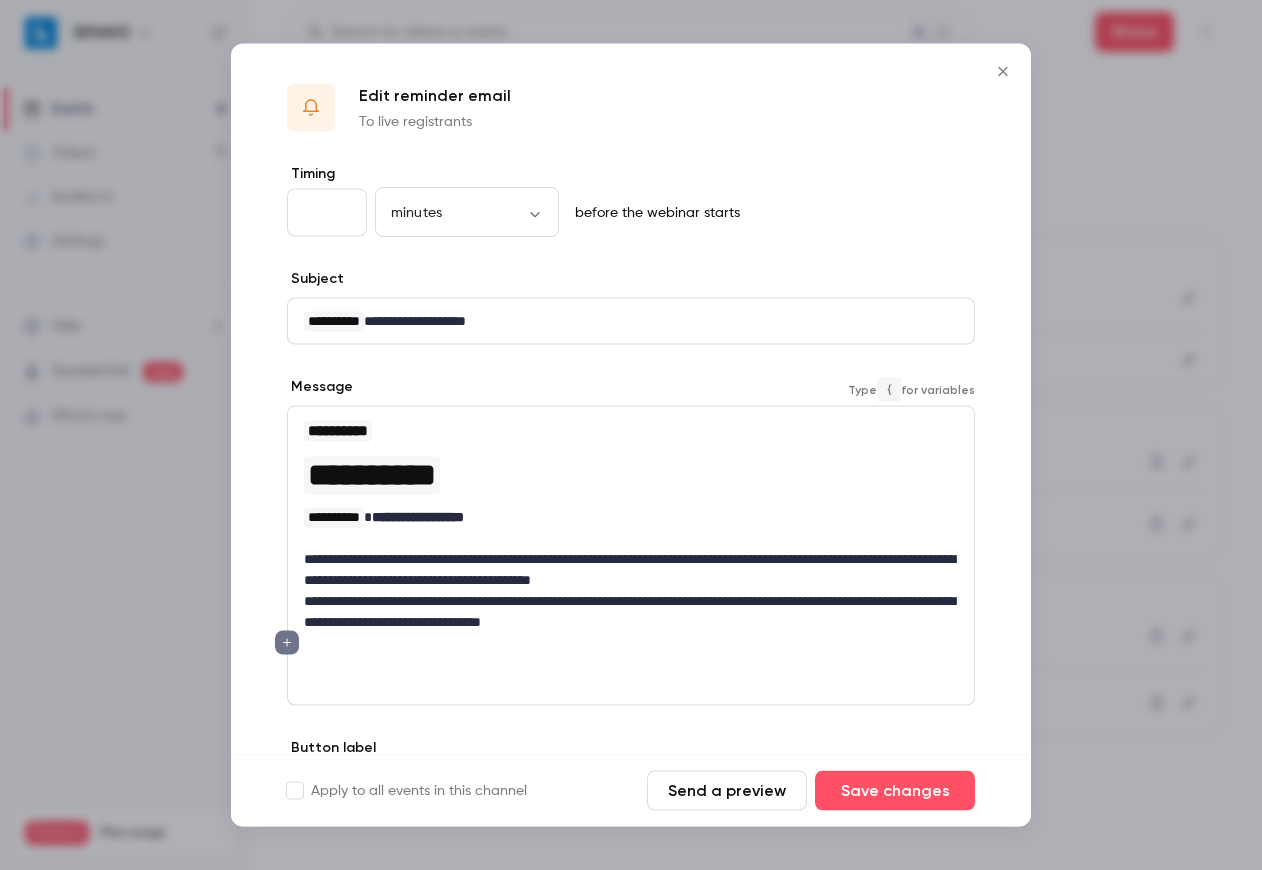 click on "**********" at bounding box center [631, 570] 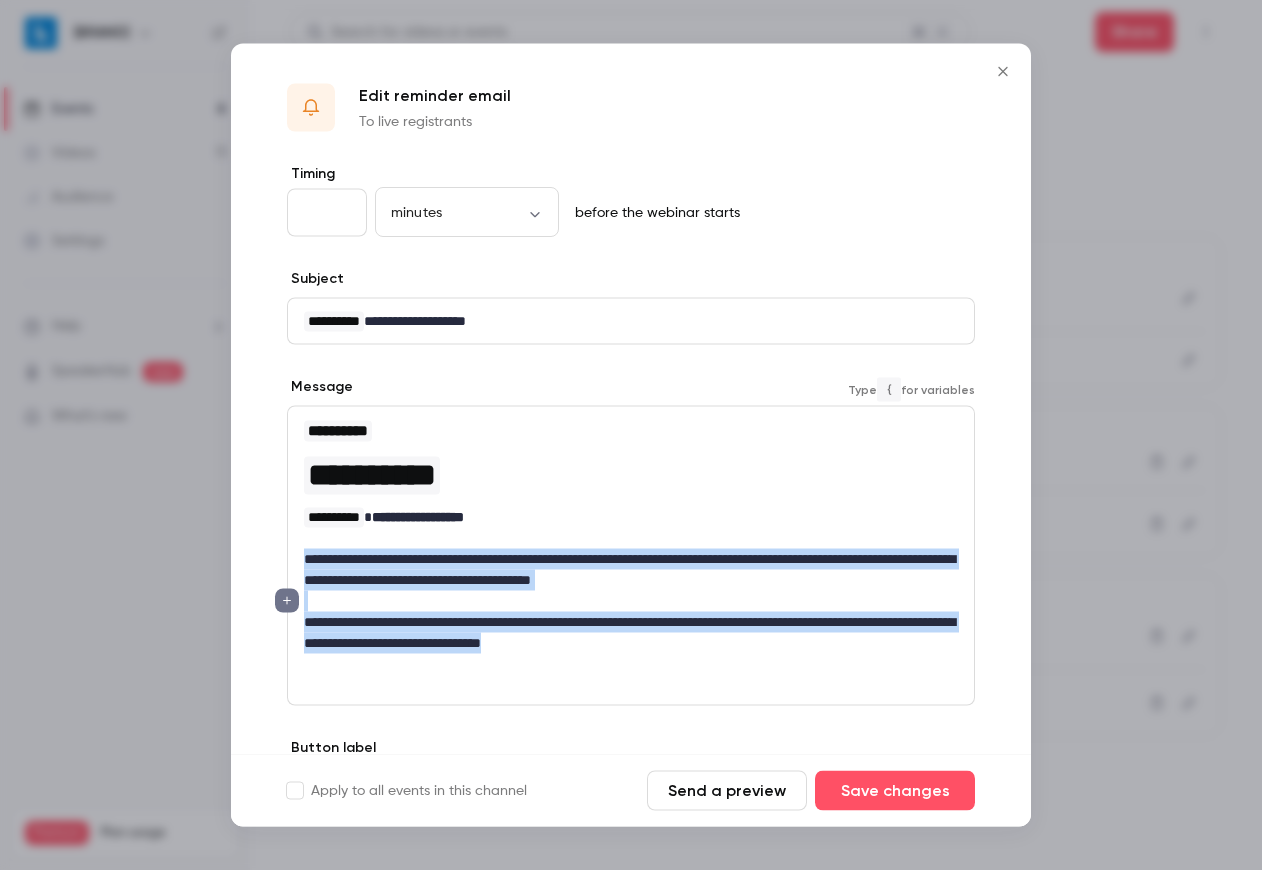 drag, startPoint x: 772, startPoint y: 650, endPoint x: 258, endPoint y: 559, distance: 521.9933 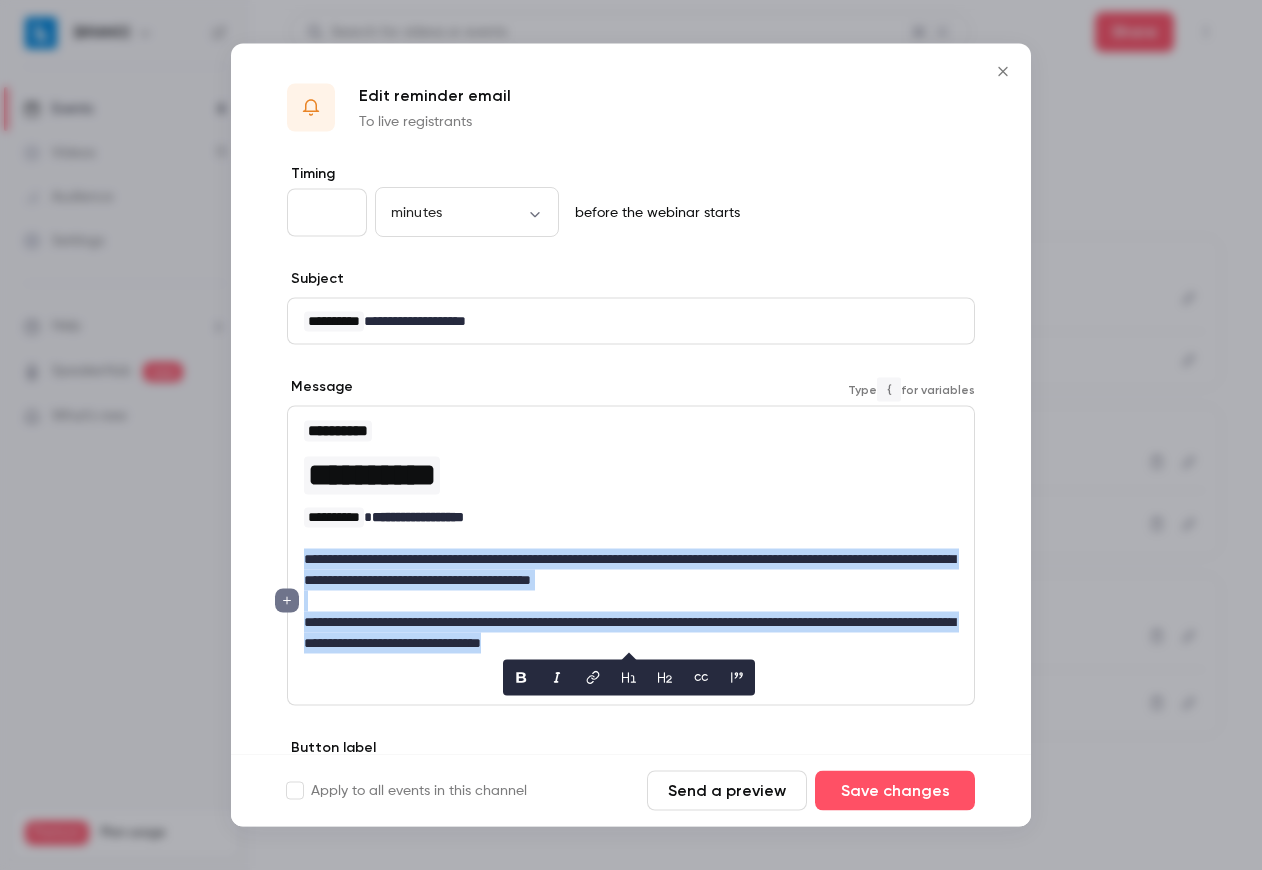 type 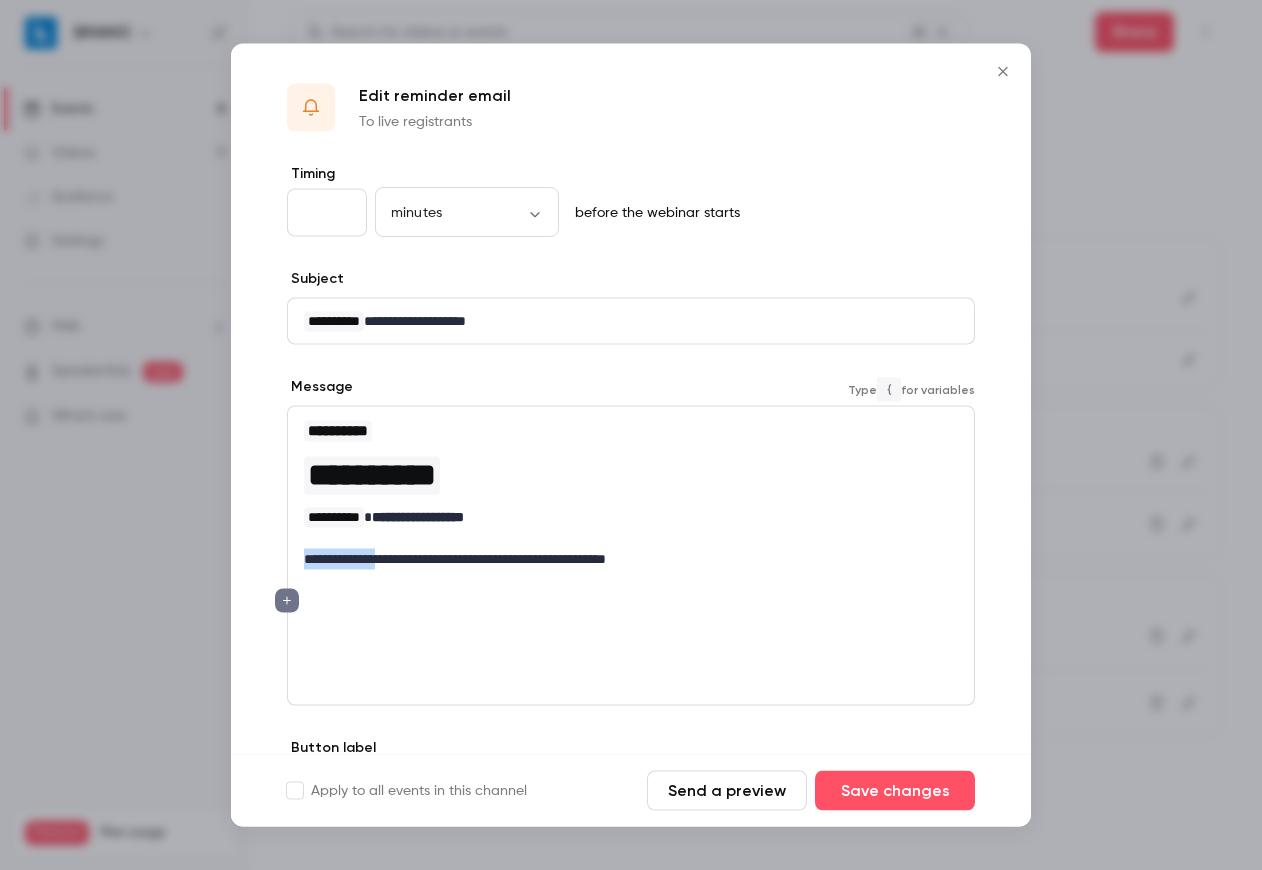 drag, startPoint x: 397, startPoint y: 560, endPoint x: 283, endPoint y: 567, distance: 114.21471 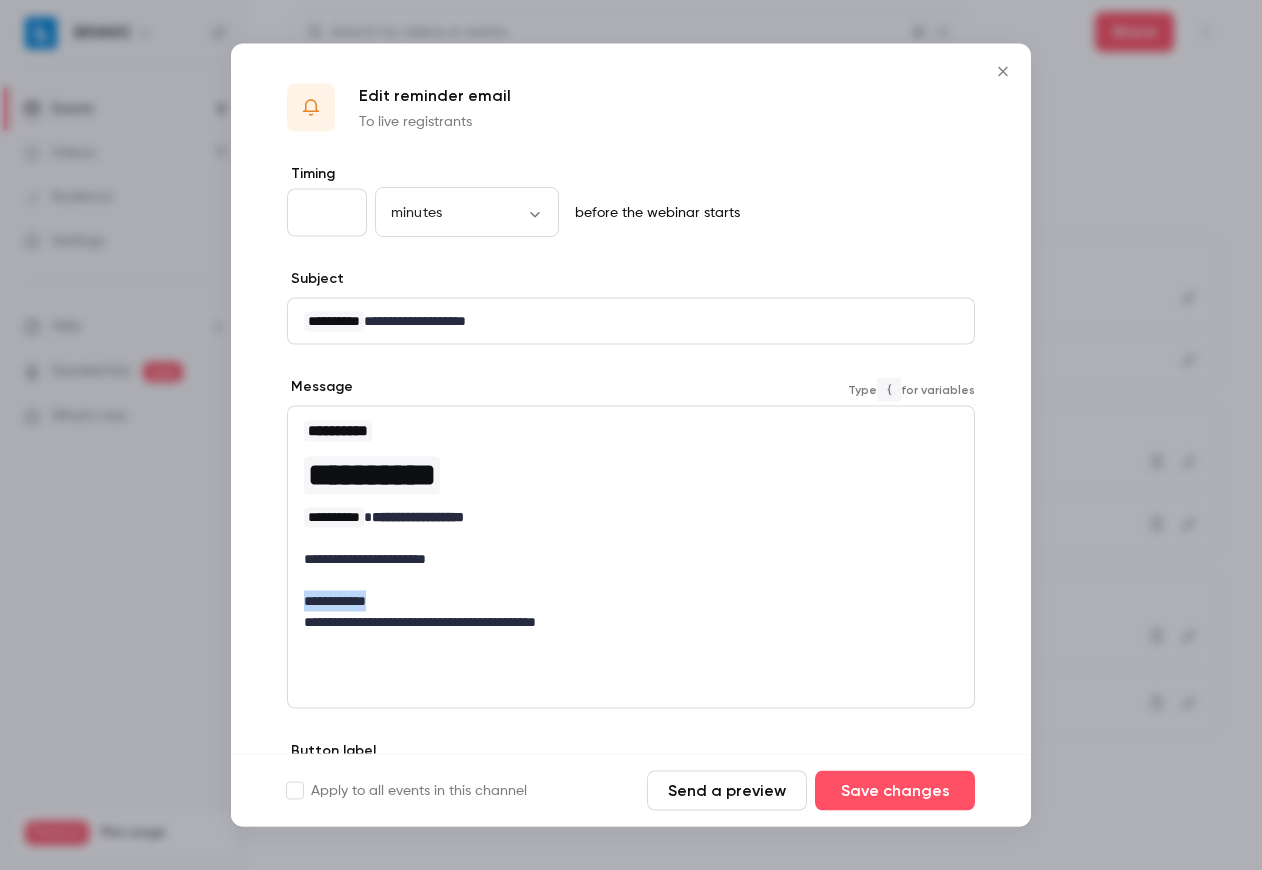 drag, startPoint x: 425, startPoint y: 599, endPoint x: 300, endPoint y: 600, distance: 125.004 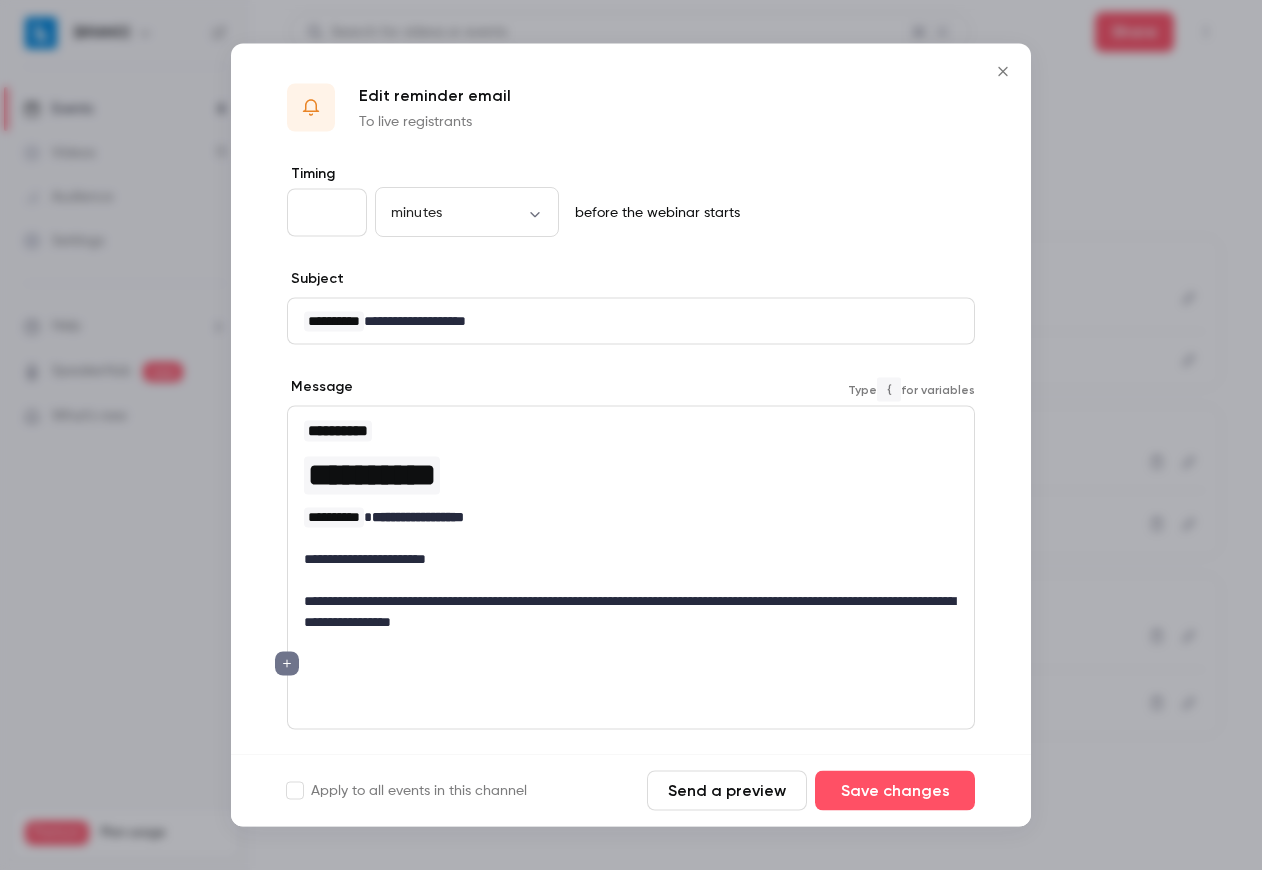 click at bounding box center [631, 643] 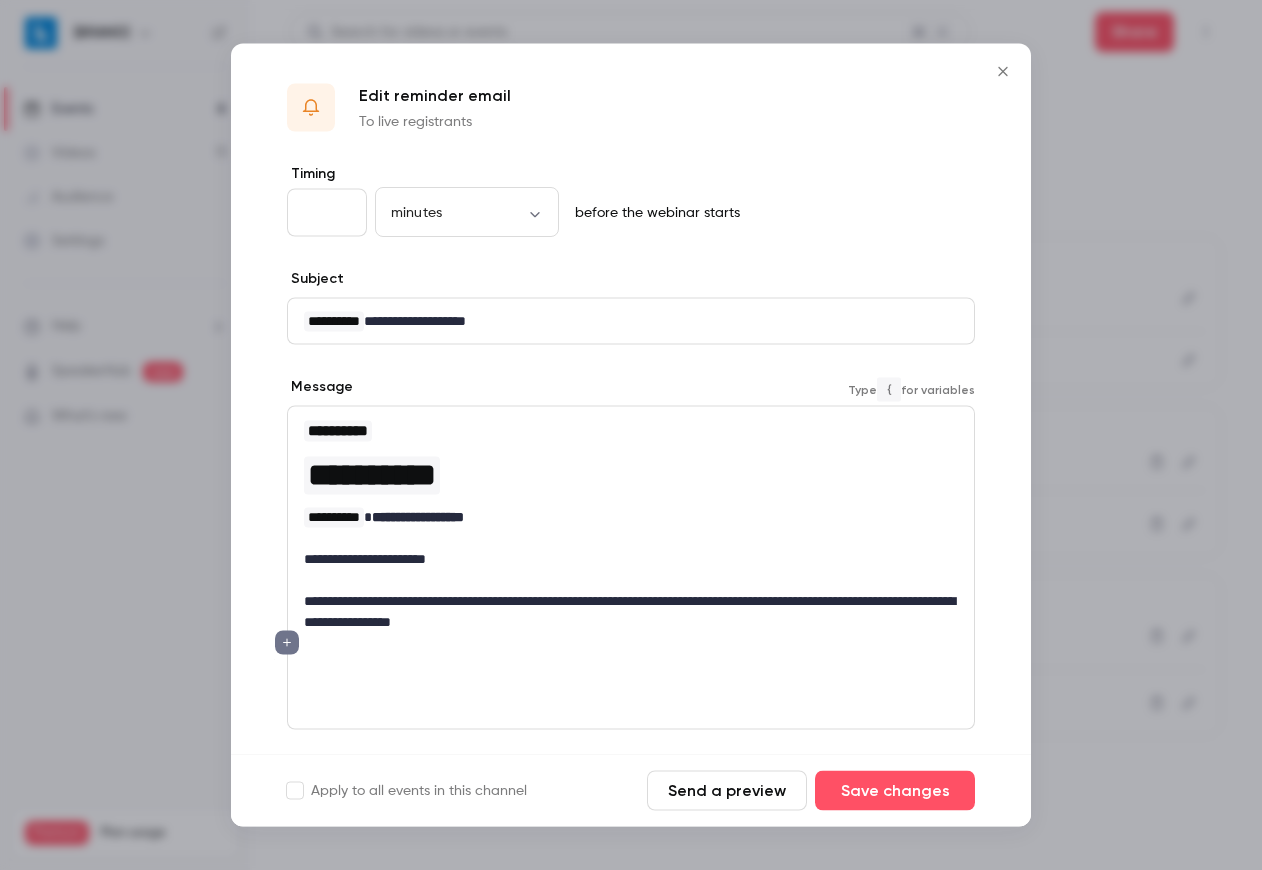 click on "**********" at bounding box center (631, 612) 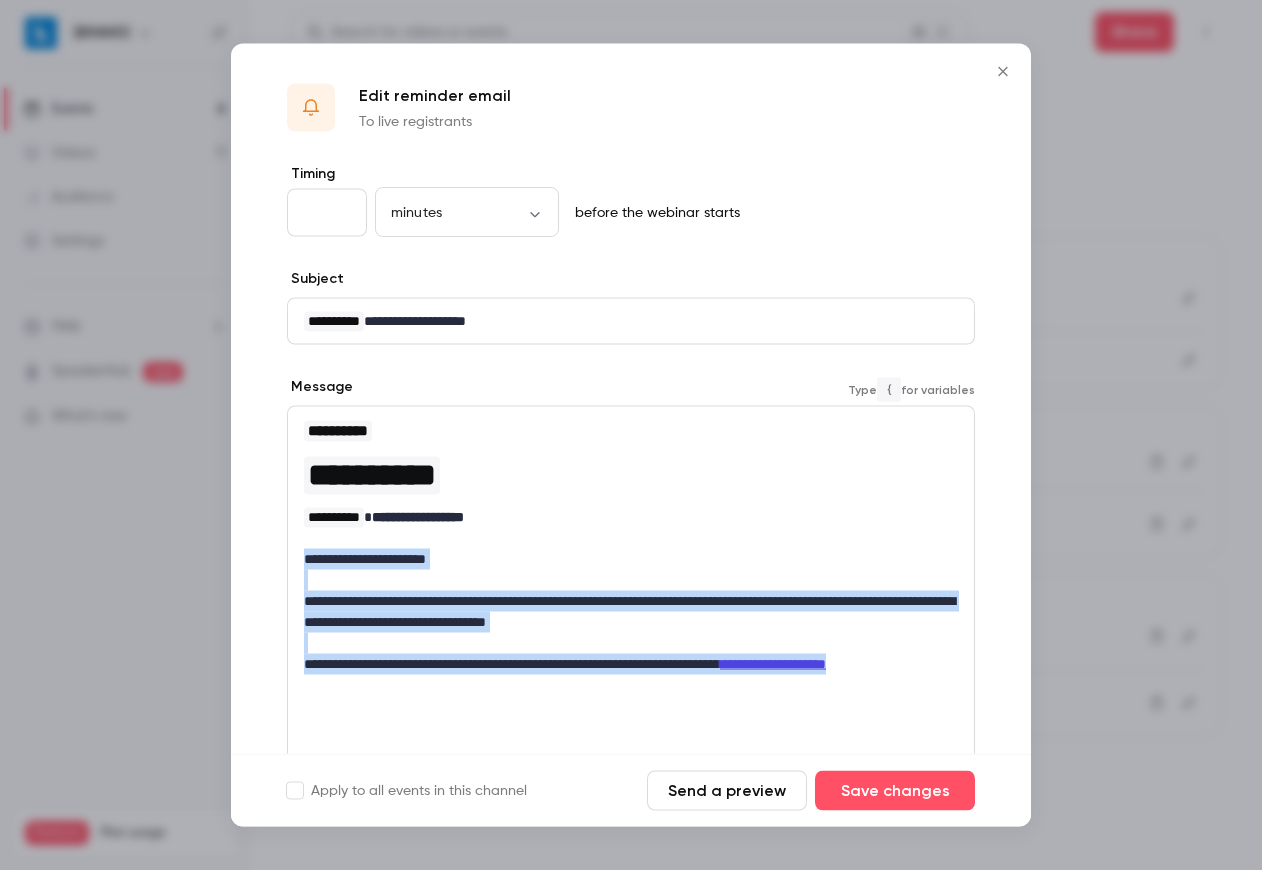 drag, startPoint x: 438, startPoint y: 661, endPoint x: 295, endPoint y: 561, distance: 174.49641 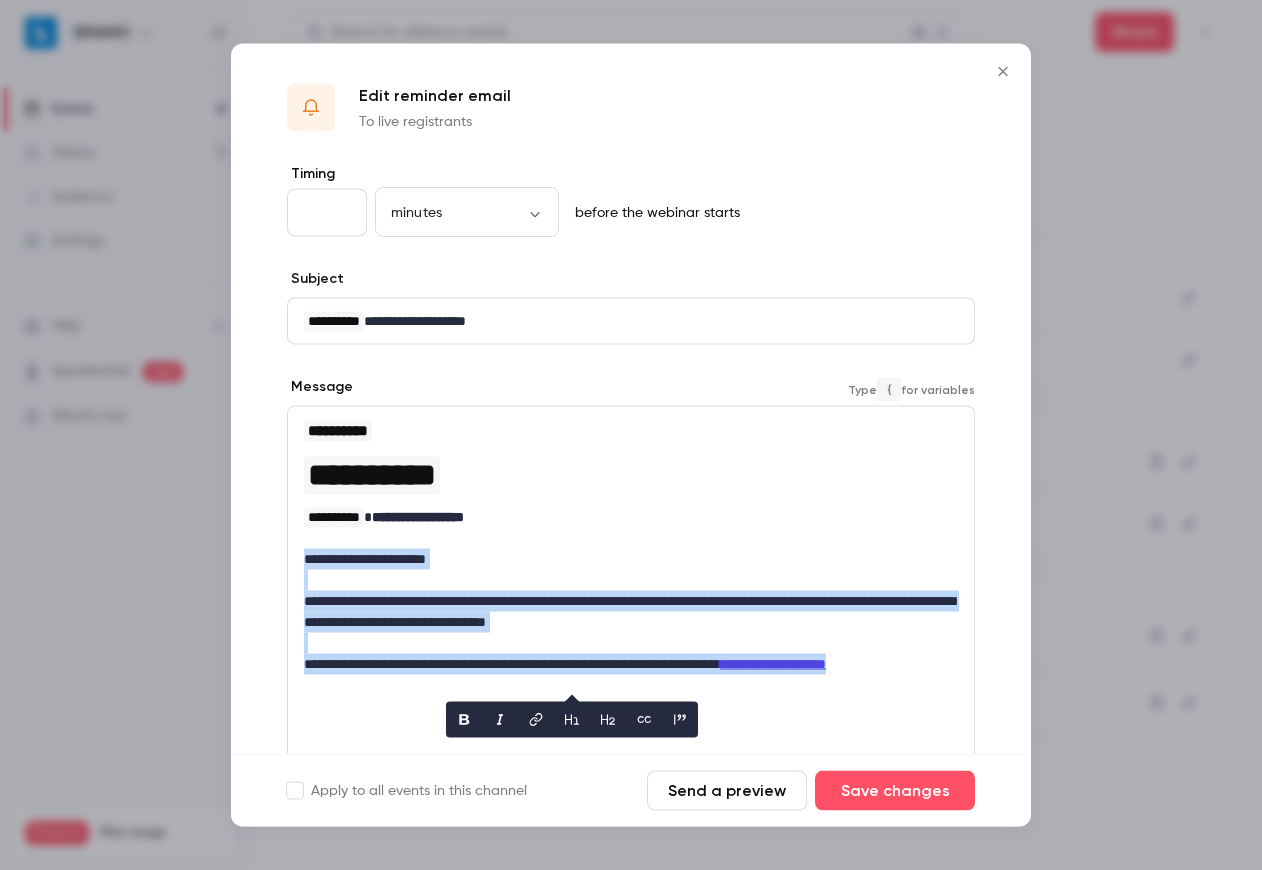 copy on "**********" 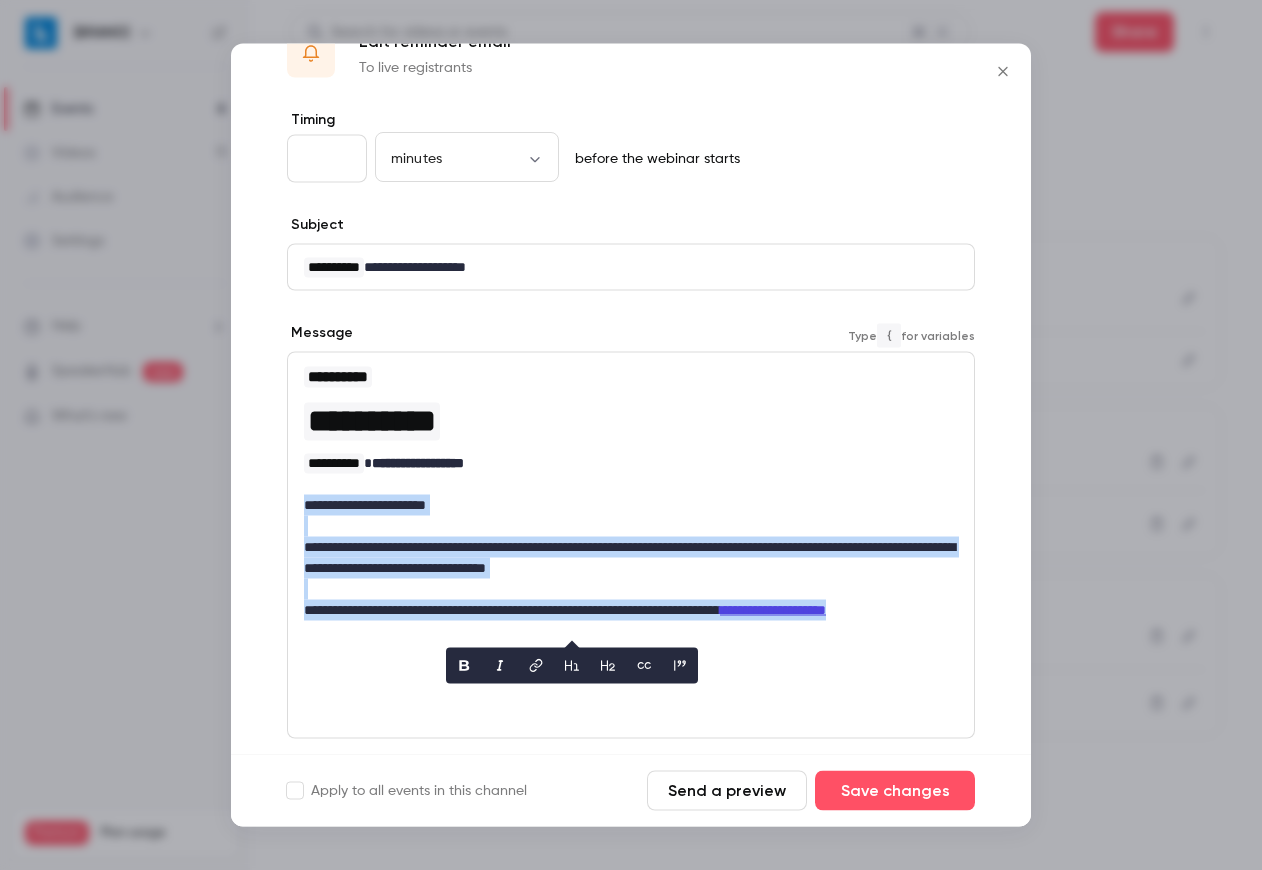 scroll, scrollTop: 183, scrollLeft: 0, axis: vertical 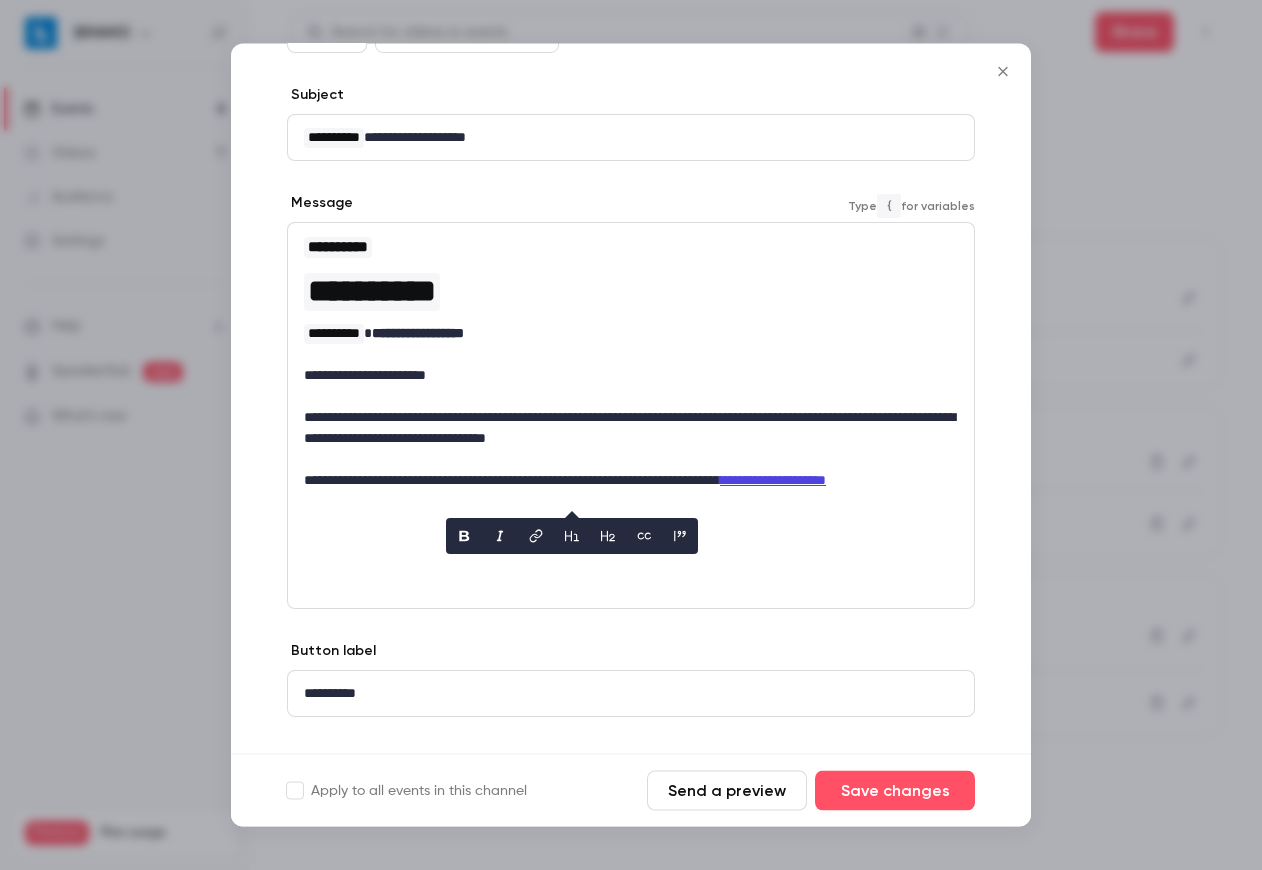 click at bounding box center [631, 523] 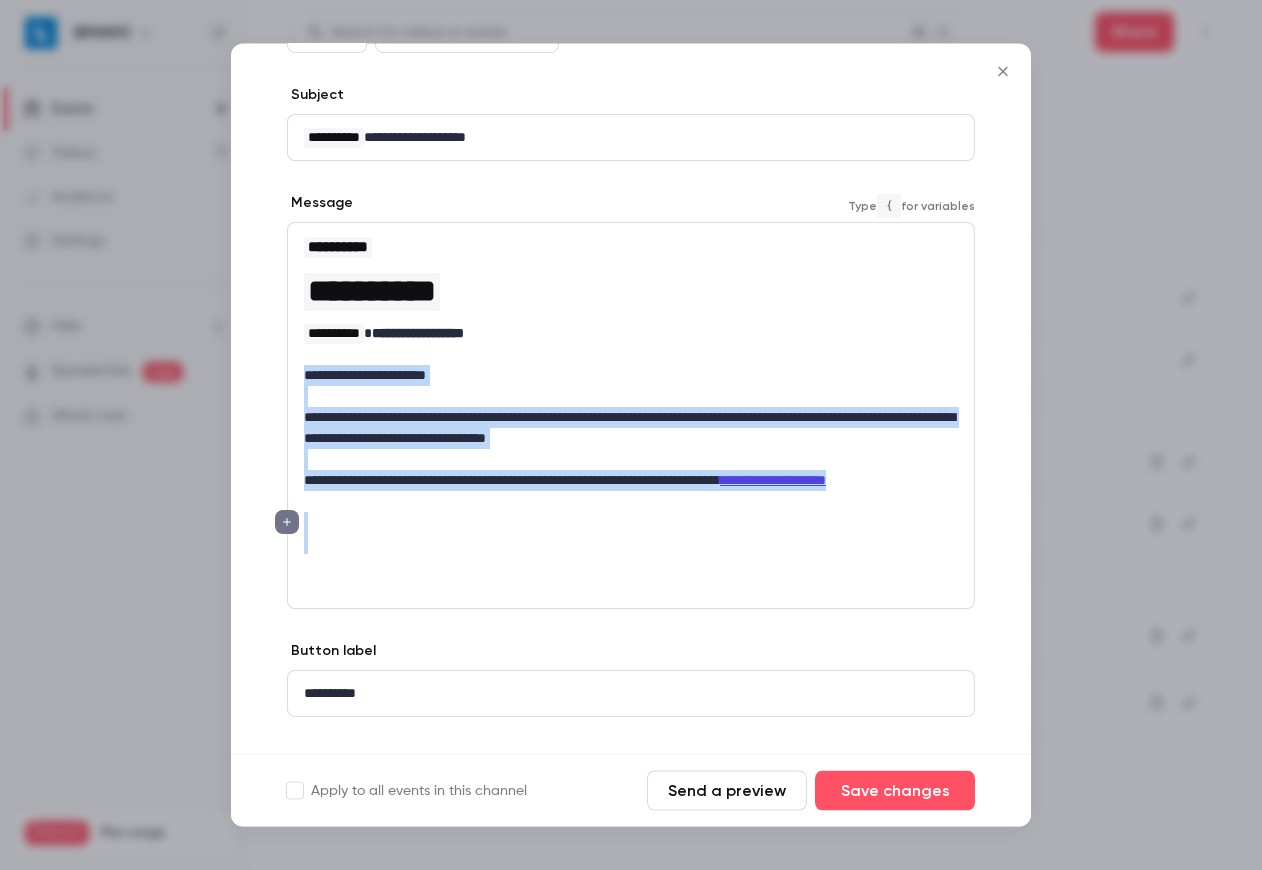 drag, startPoint x: 780, startPoint y: 546, endPoint x: 291, endPoint y: 384, distance: 515.1359 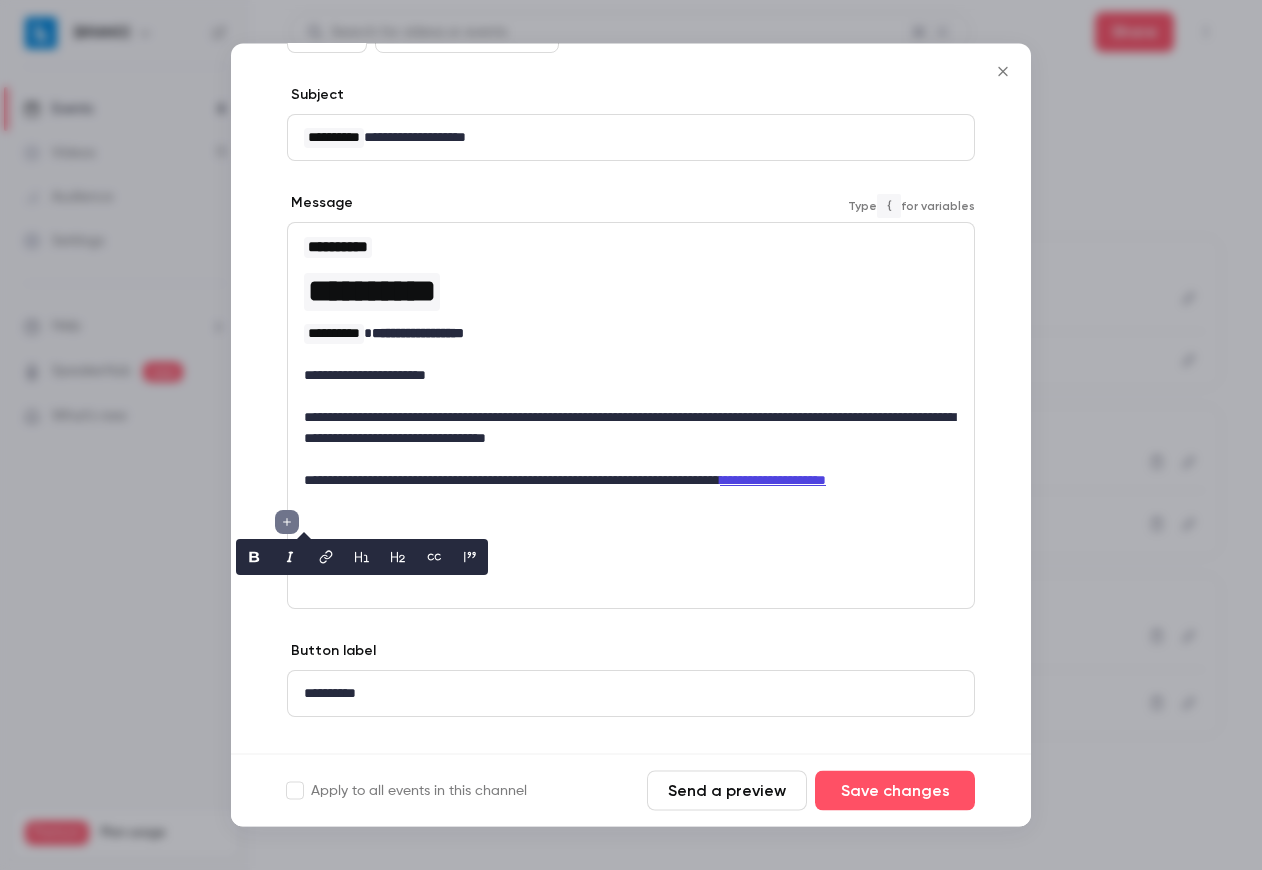 scroll, scrollTop: 0, scrollLeft: 0, axis: both 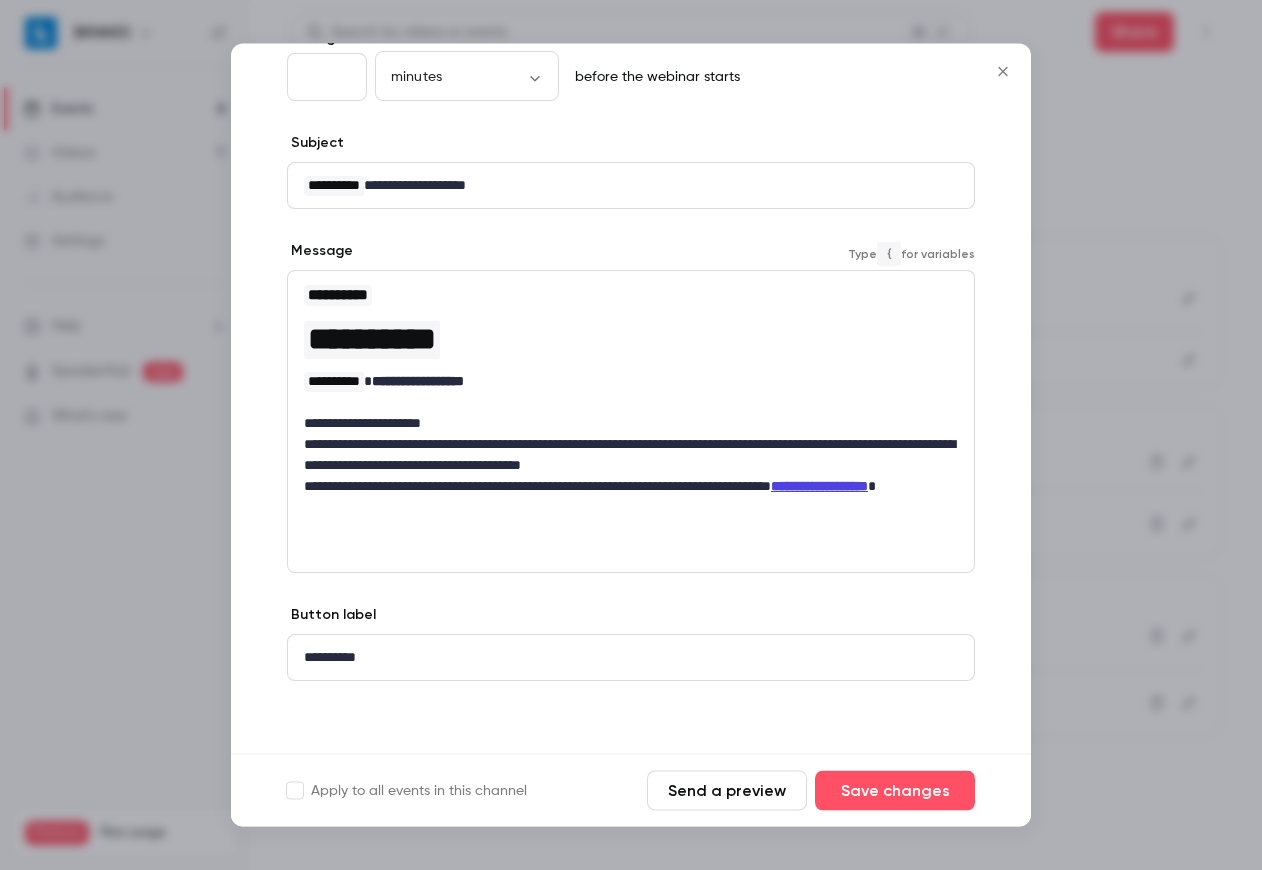 click on "**********" at bounding box center (631, 424) 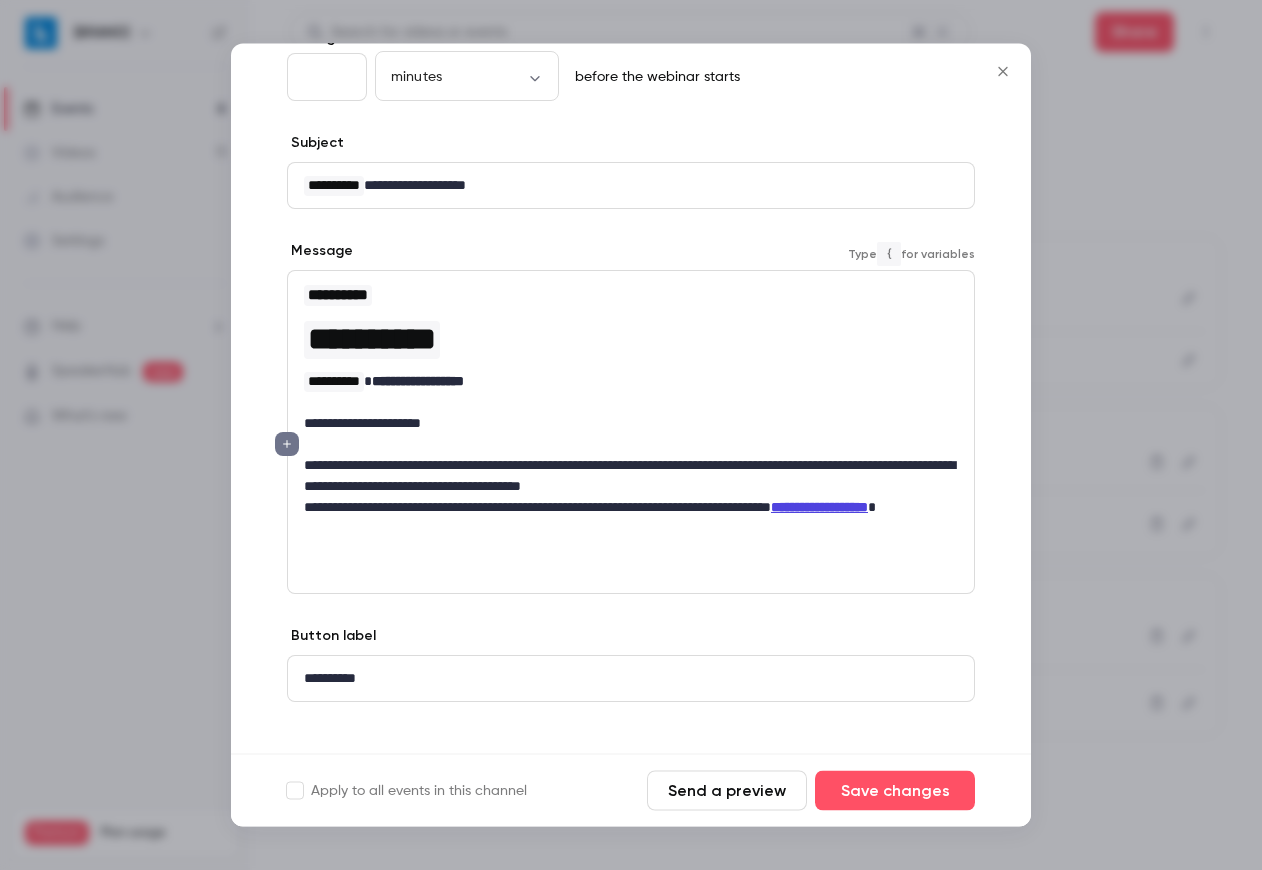 click on "[REDACTED]" at bounding box center (631, 477) 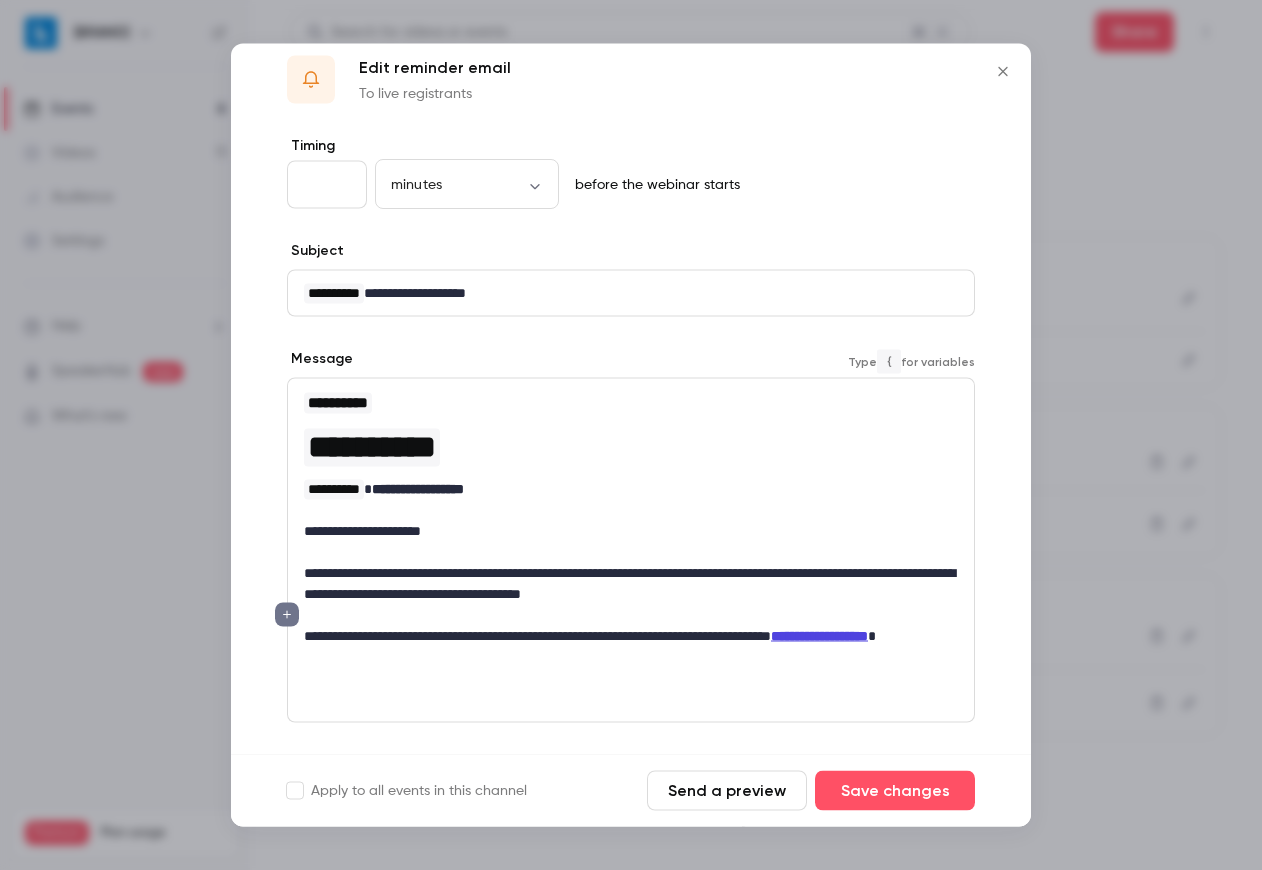 scroll, scrollTop: 0, scrollLeft: 0, axis: both 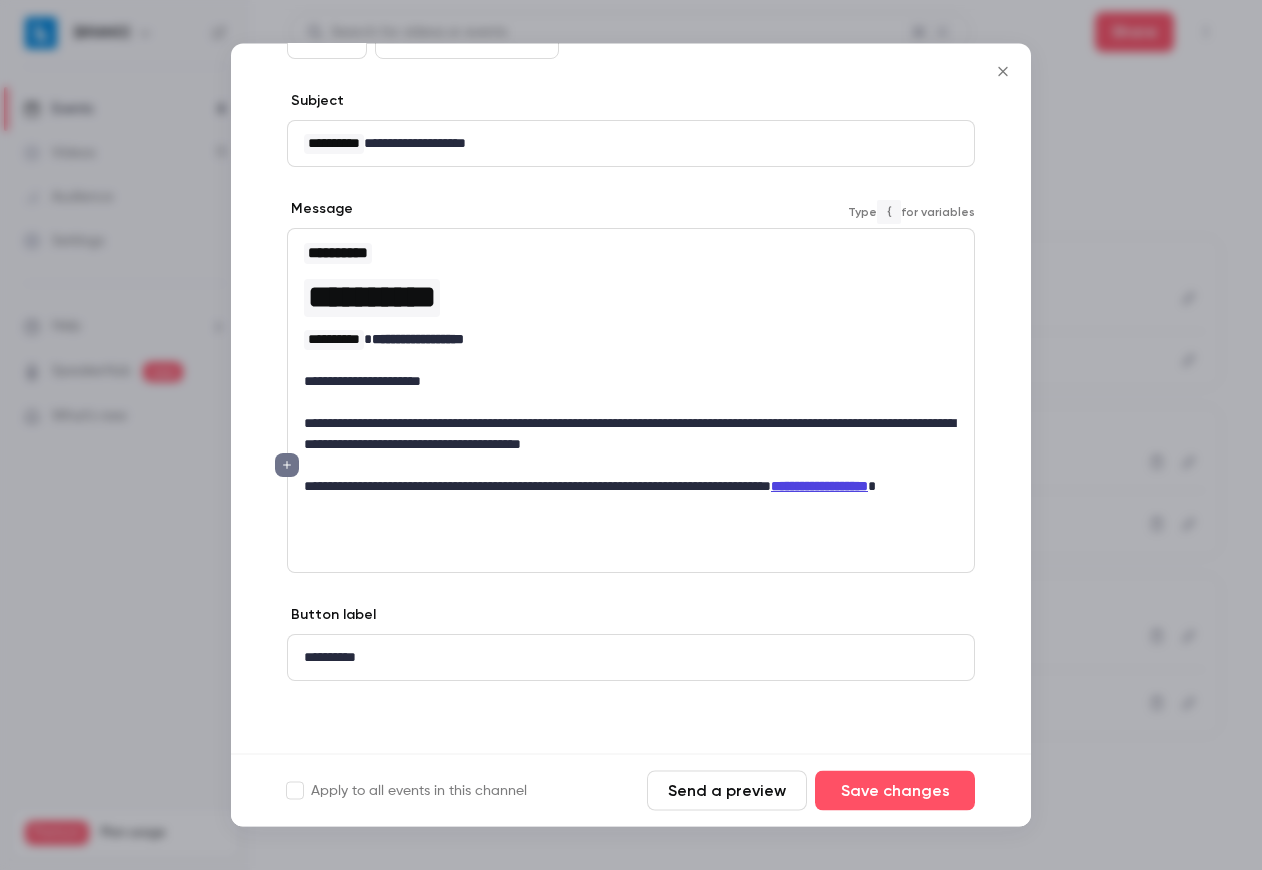 click at bounding box center (631, 550) 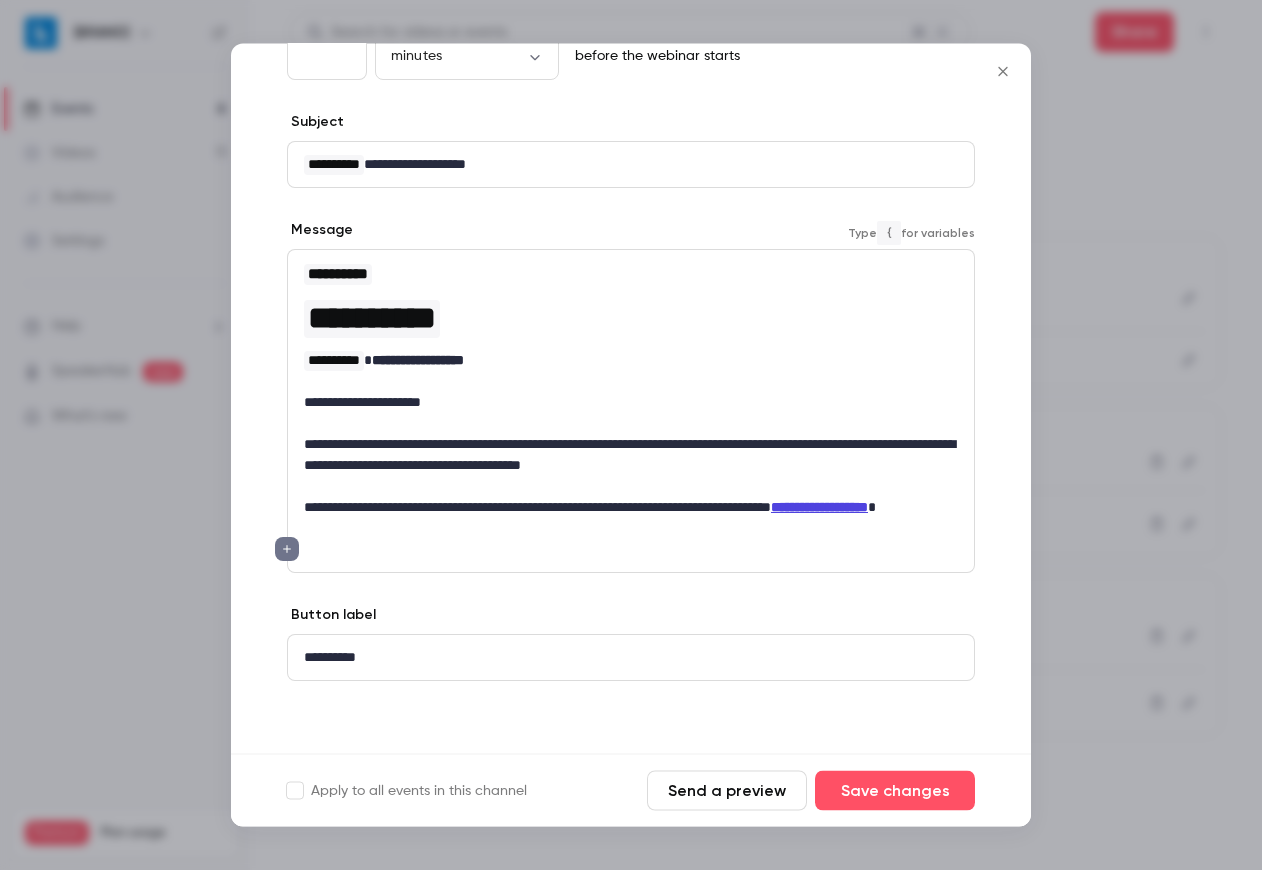 scroll, scrollTop: 135, scrollLeft: 0, axis: vertical 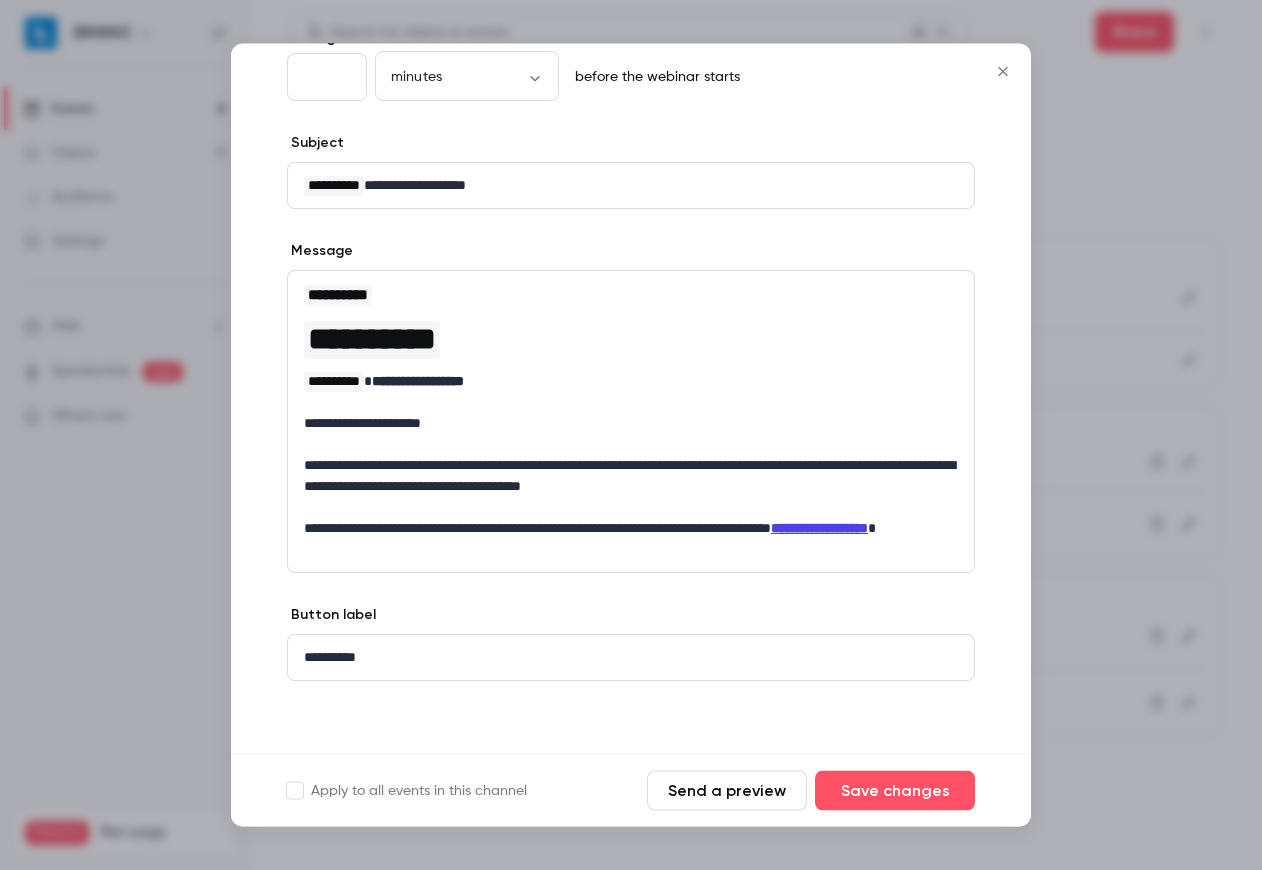 click on "Send a preview" at bounding box center [727, 791] 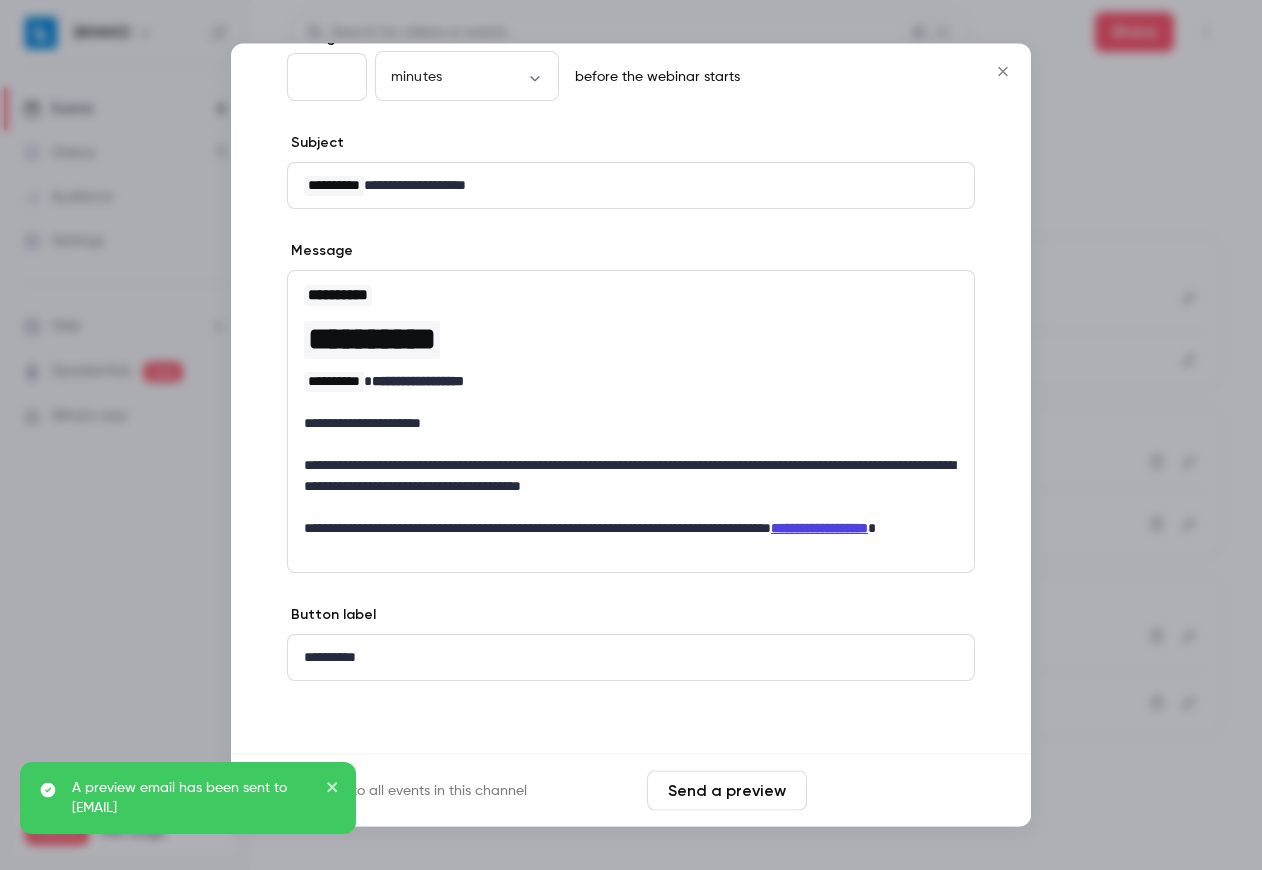 click on "Save changes" at bounding box center [895, 791] 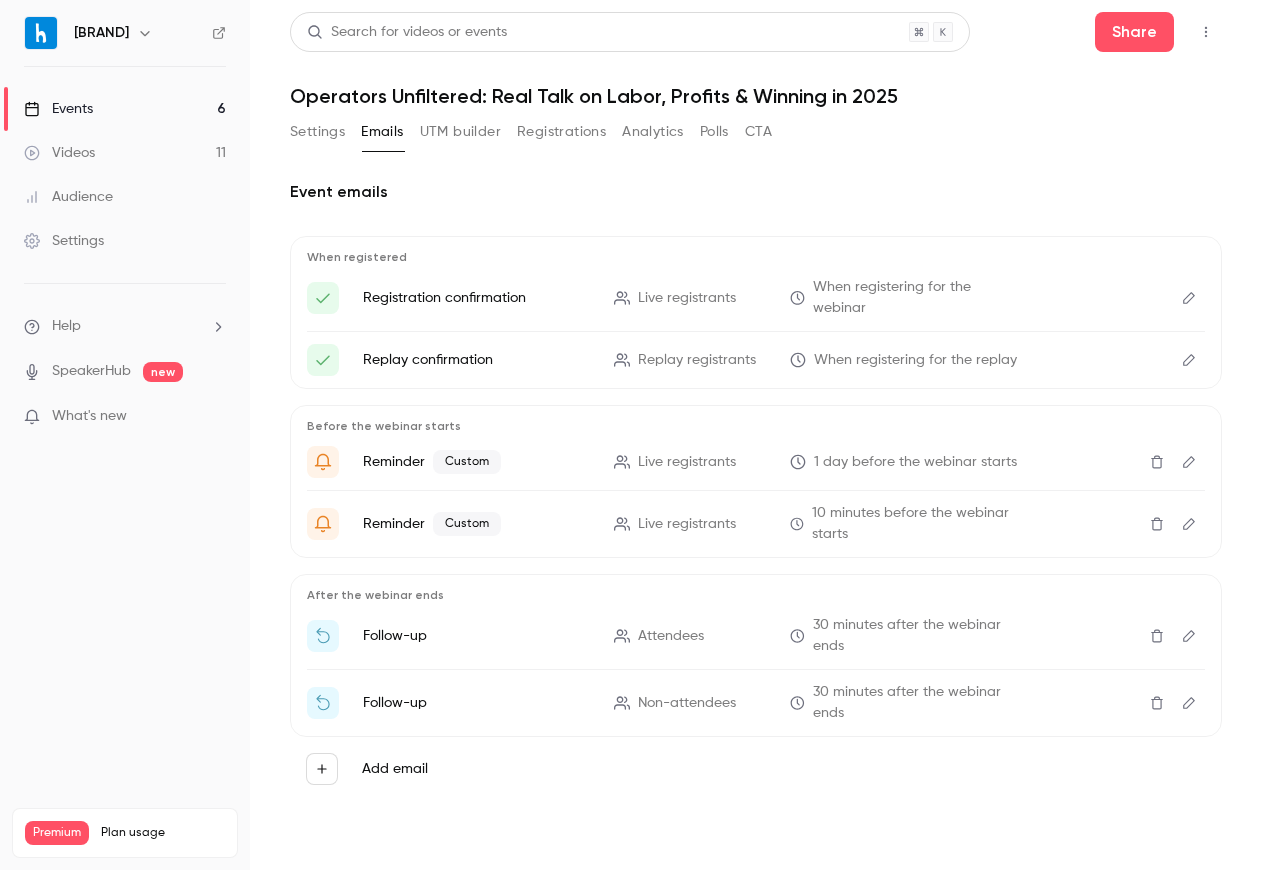 click 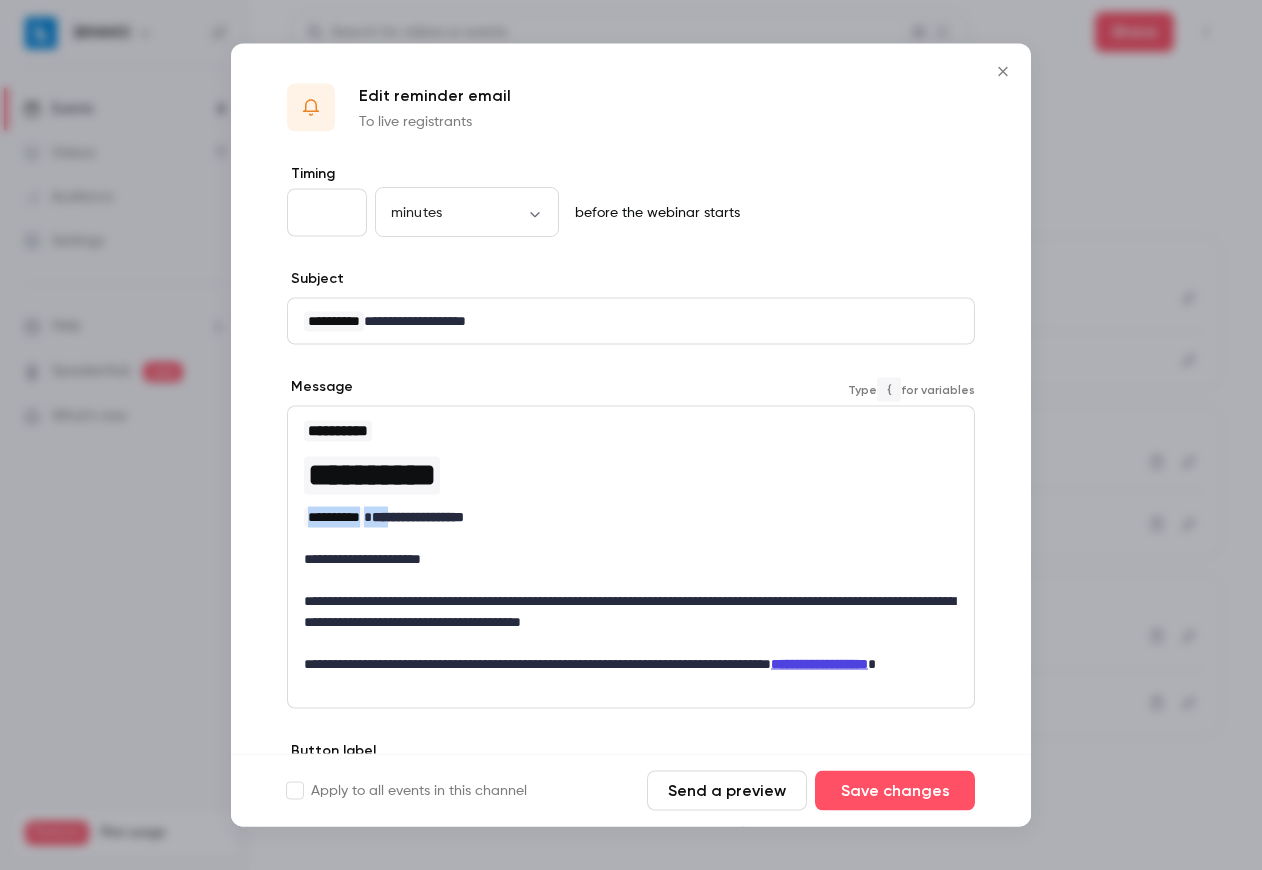 drag, startPoint x: 407, startPoint y: 514, endPoint x: 278, endPoint y: 518, distance: 129.062 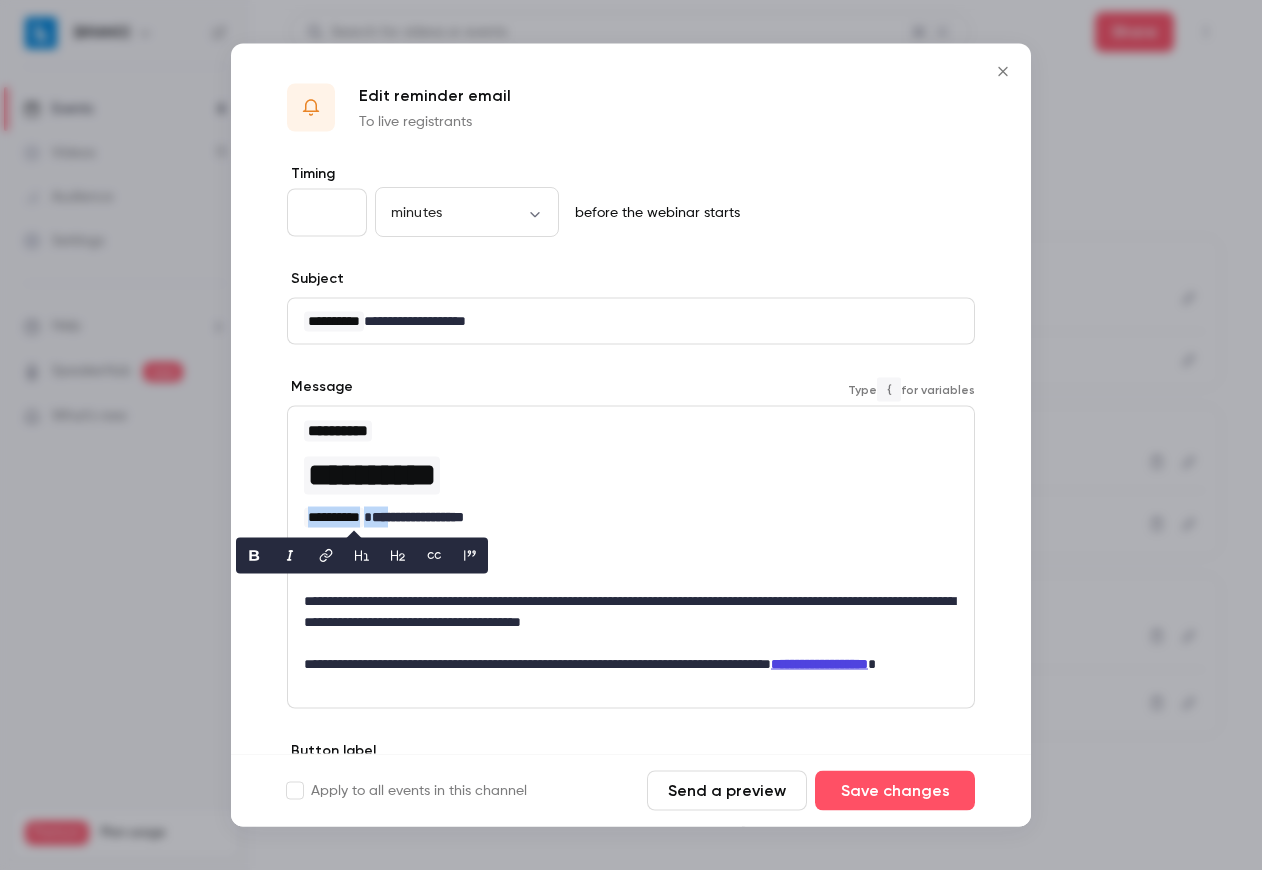 type 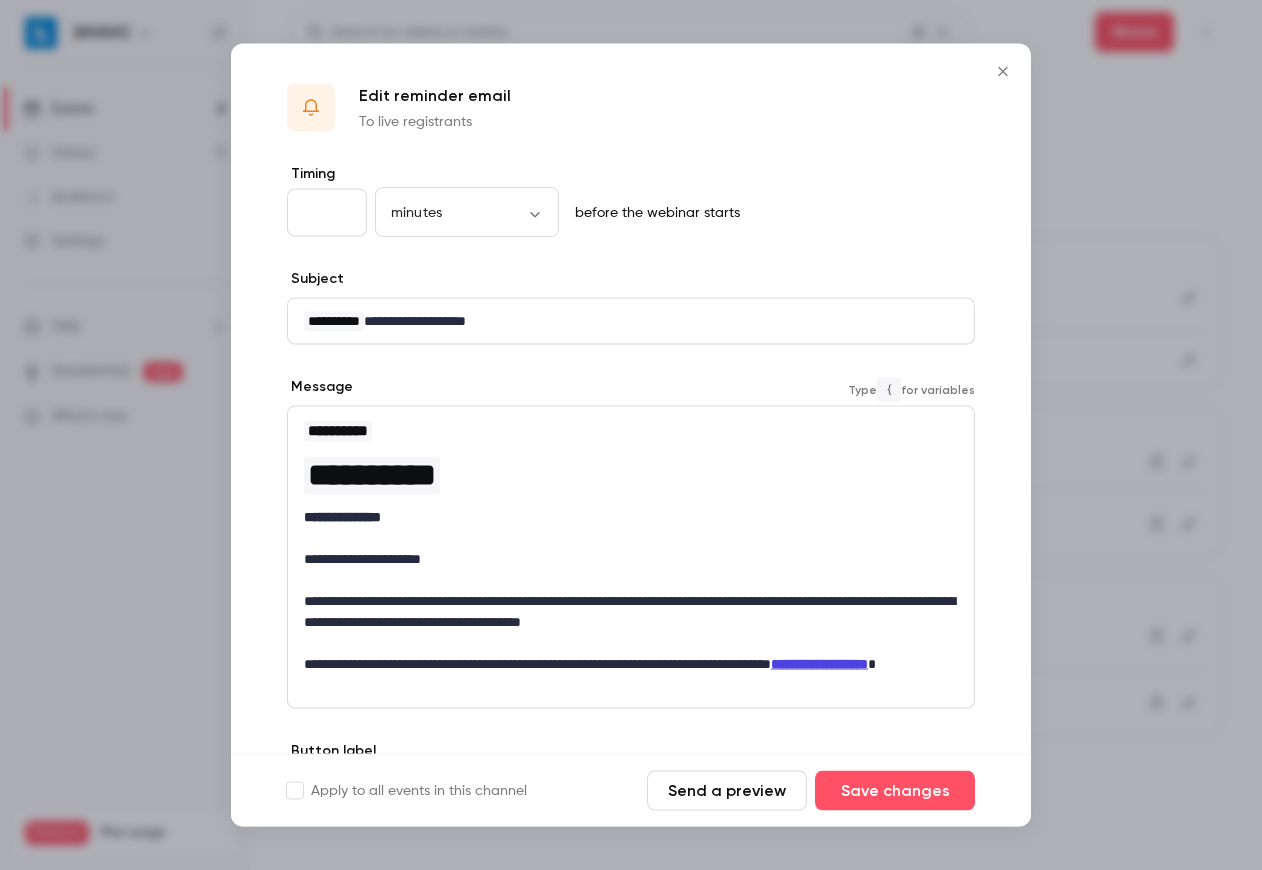 click on "**********" at bounding box center (342, 517) 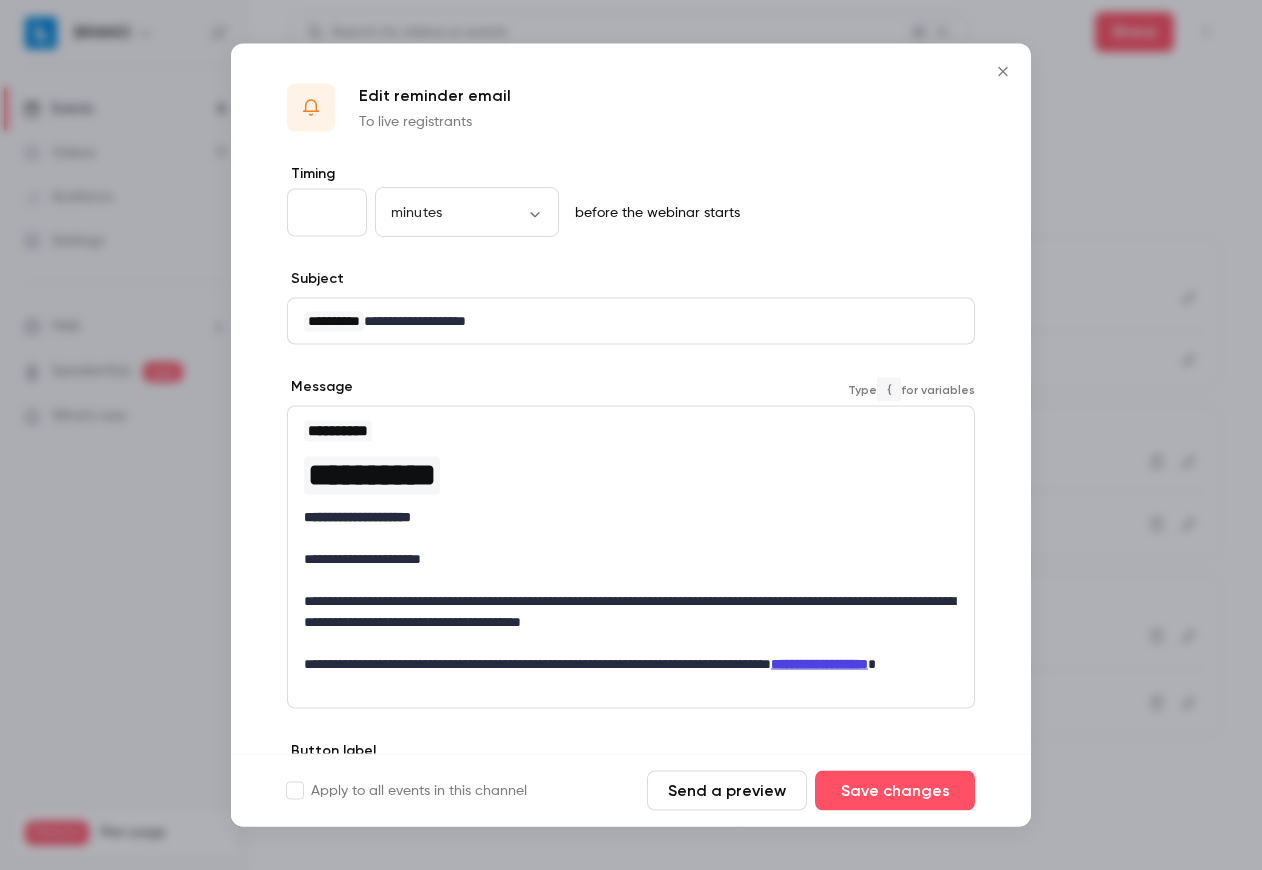 click on "**********" at bounding box center [631, 517] 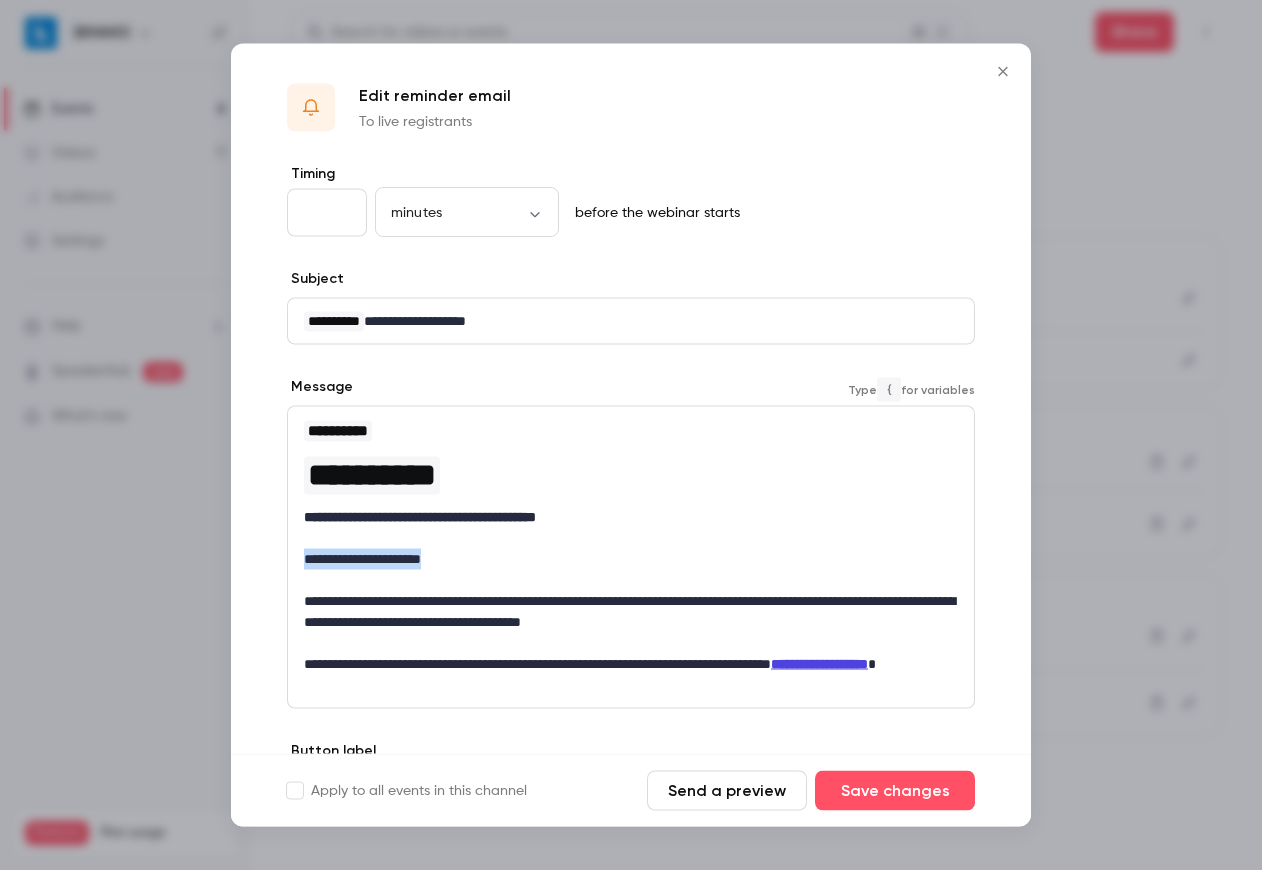 drag, startPoint x: 509, startPoint y: 557, endPoint x: 299, endPoint y: 558, distance: 210.00238 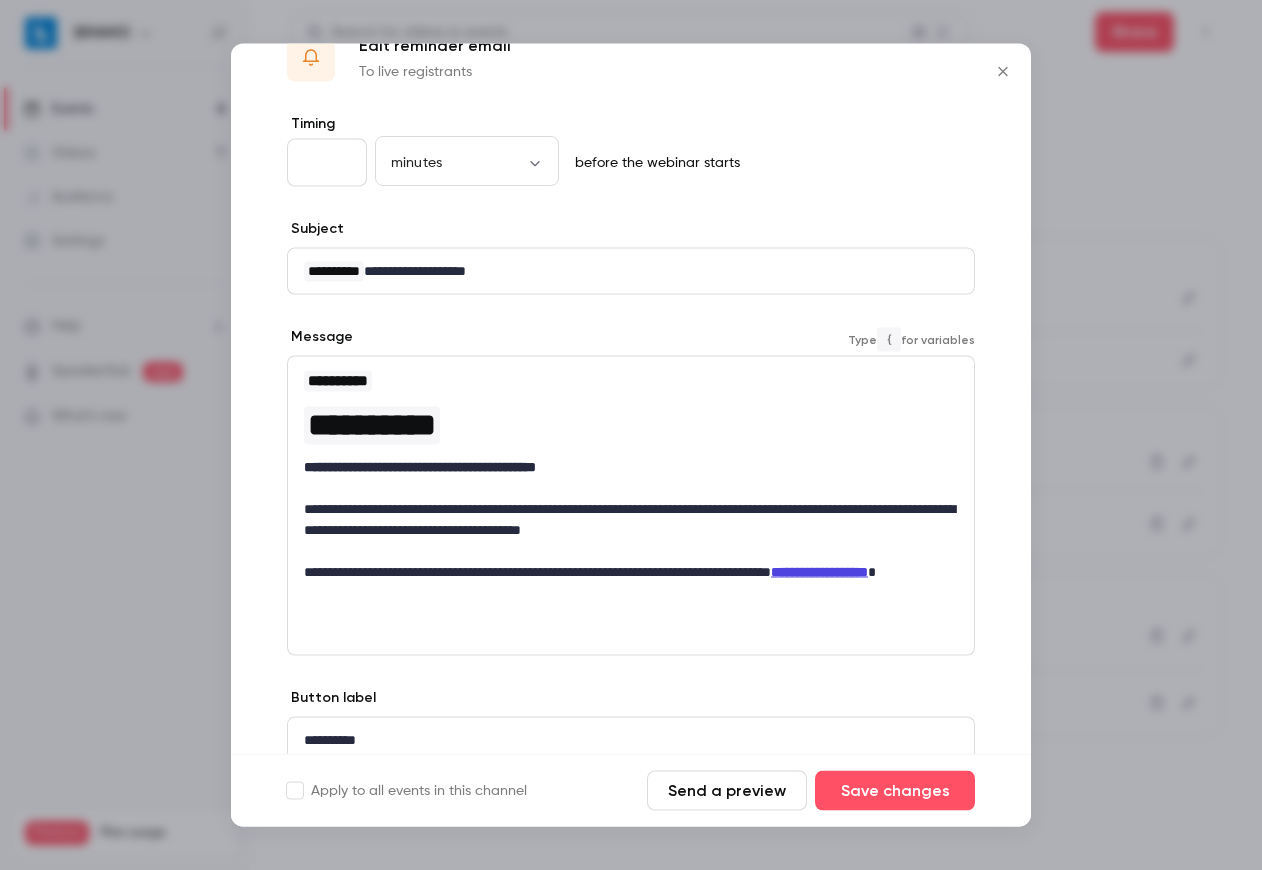 scroll, scrollTop: 132, scrollLeft: 0, axis: vertical 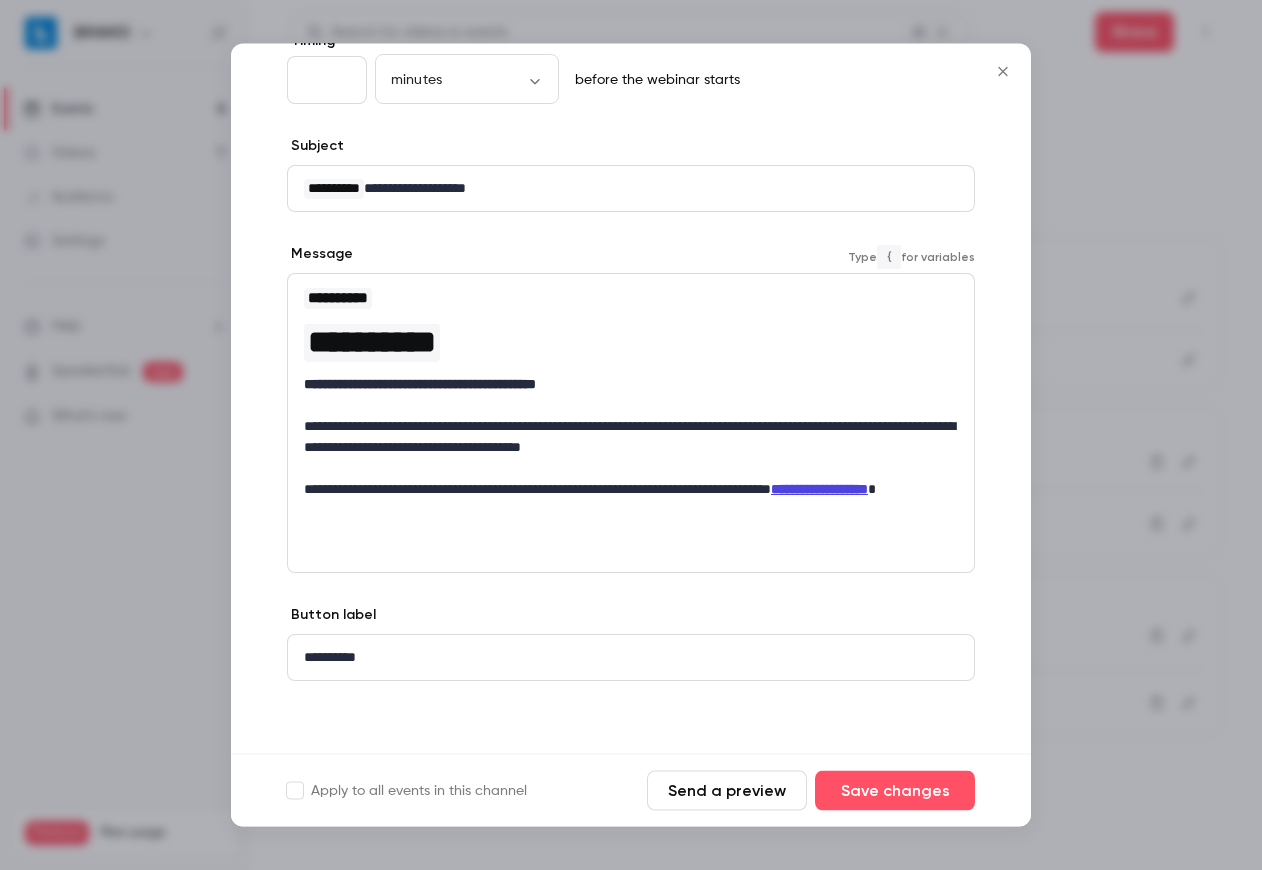 click on "[LAST]" at bounding box center [631, 424] 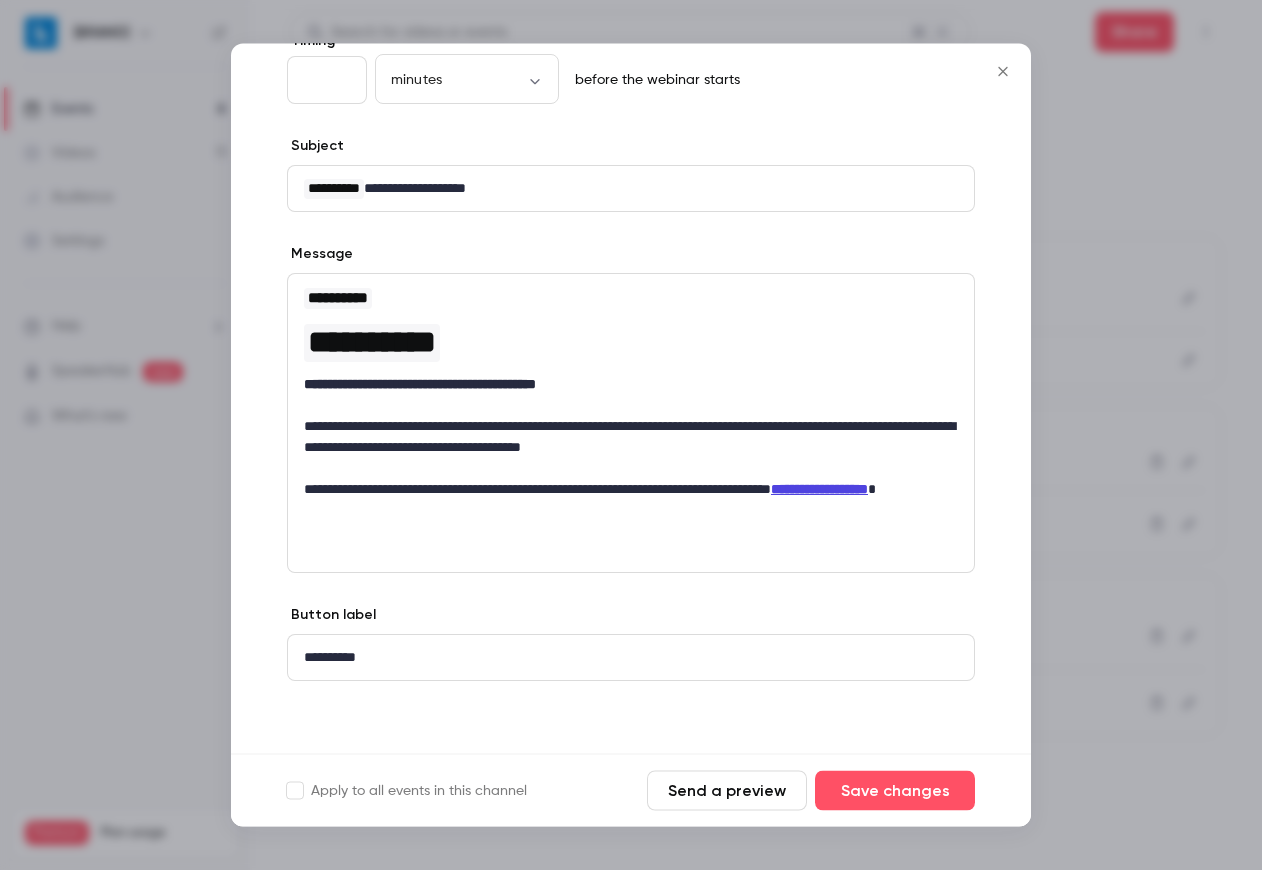 click on "[LAST]" at bounding box center [631, 404] 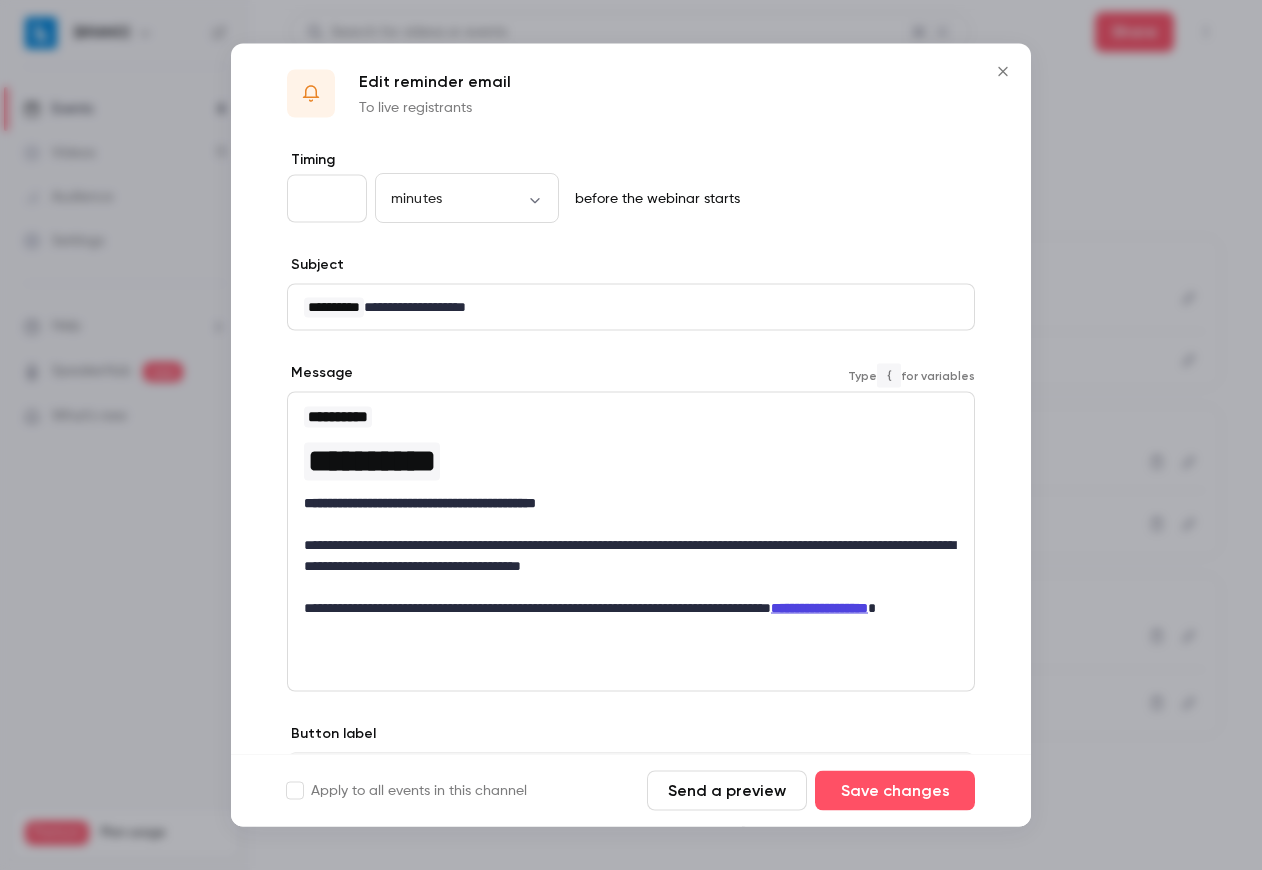 scroll, scrollTop: 0, scrollLeft: 0, axis: both 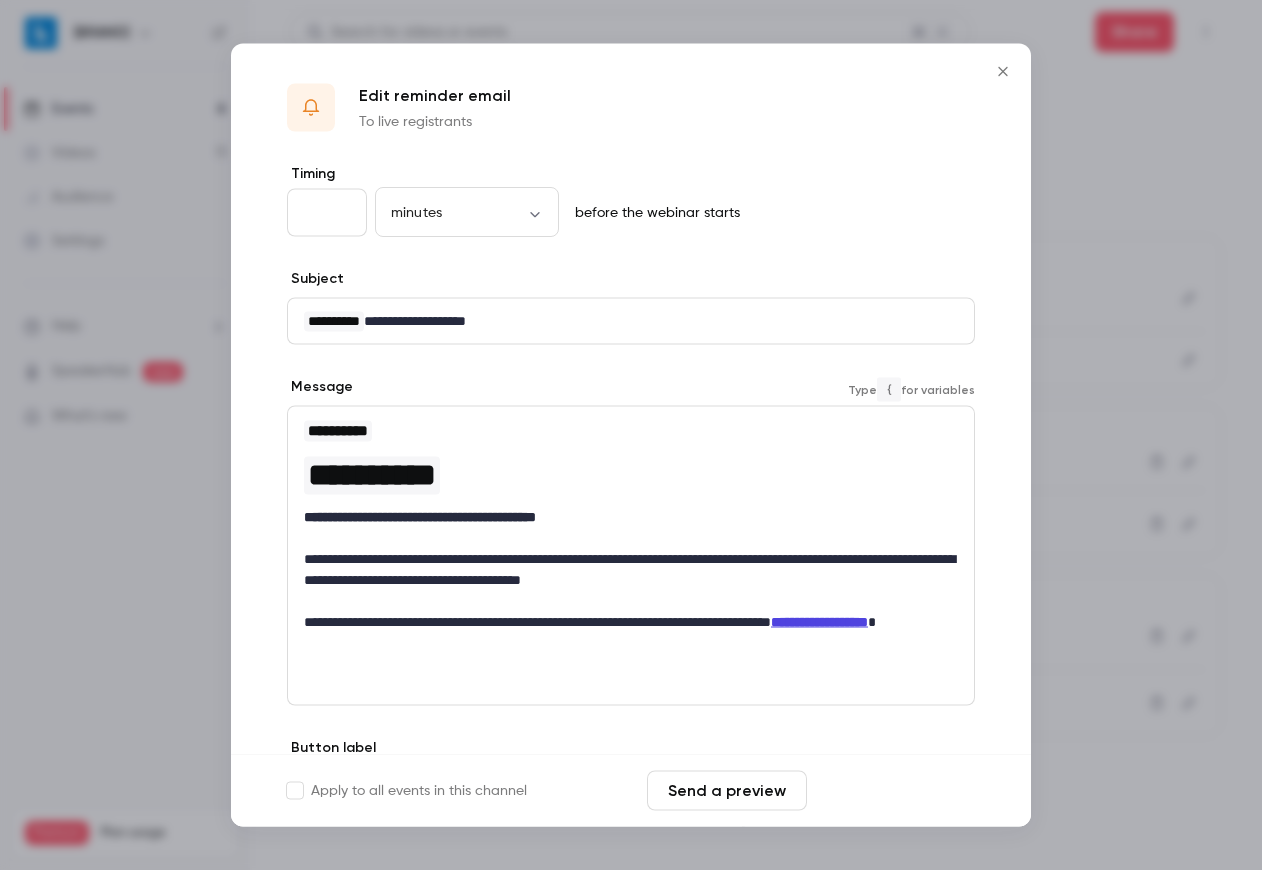 click on "Save changes" at bounding box center (895, 791) 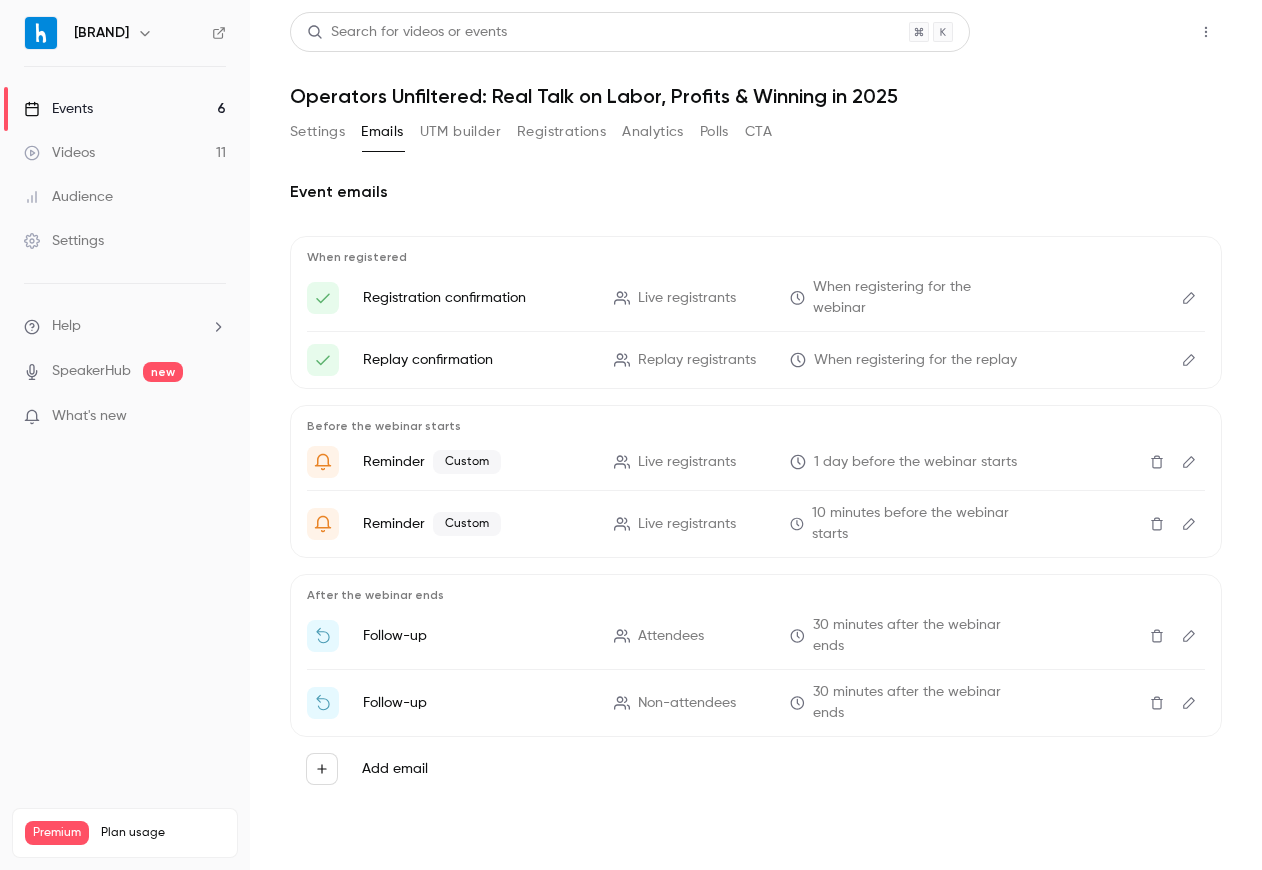click on "Share" at bounding box center (1134, 32) 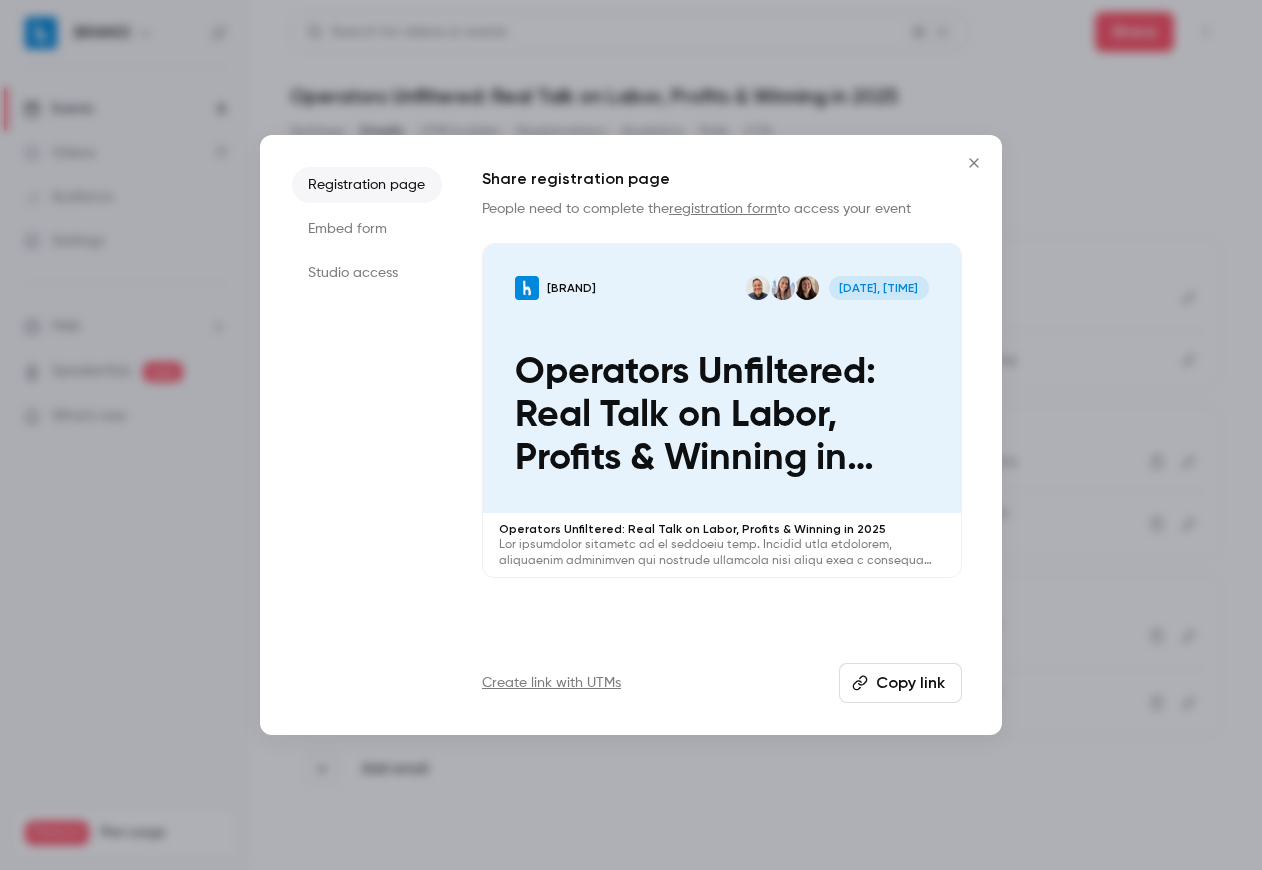 drag, startPoint x: 366, startPoint y: 265, endPoint x: 428, endPoint y: 362, distance: 115.12167 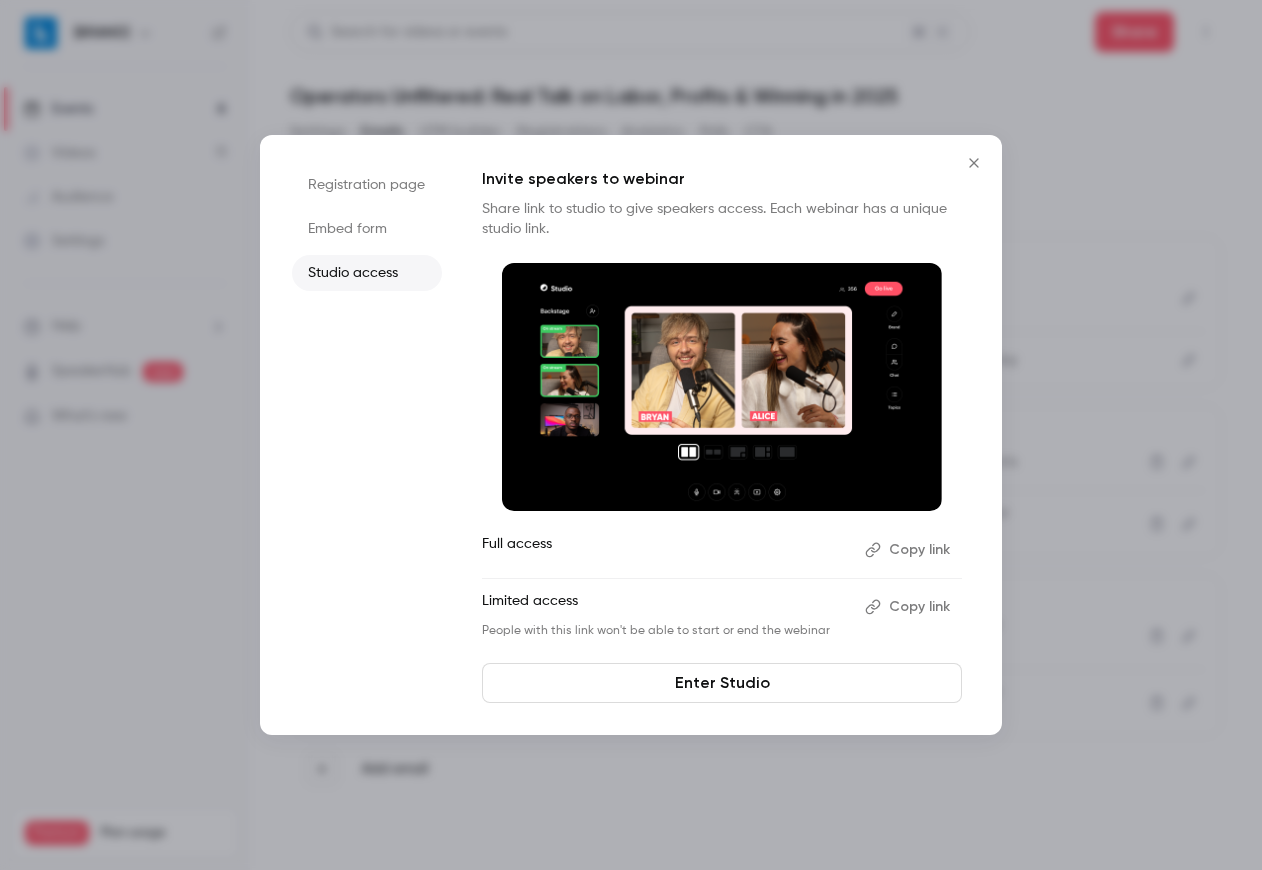 click on "Enter Studio" at bounding box center [722, 683] 